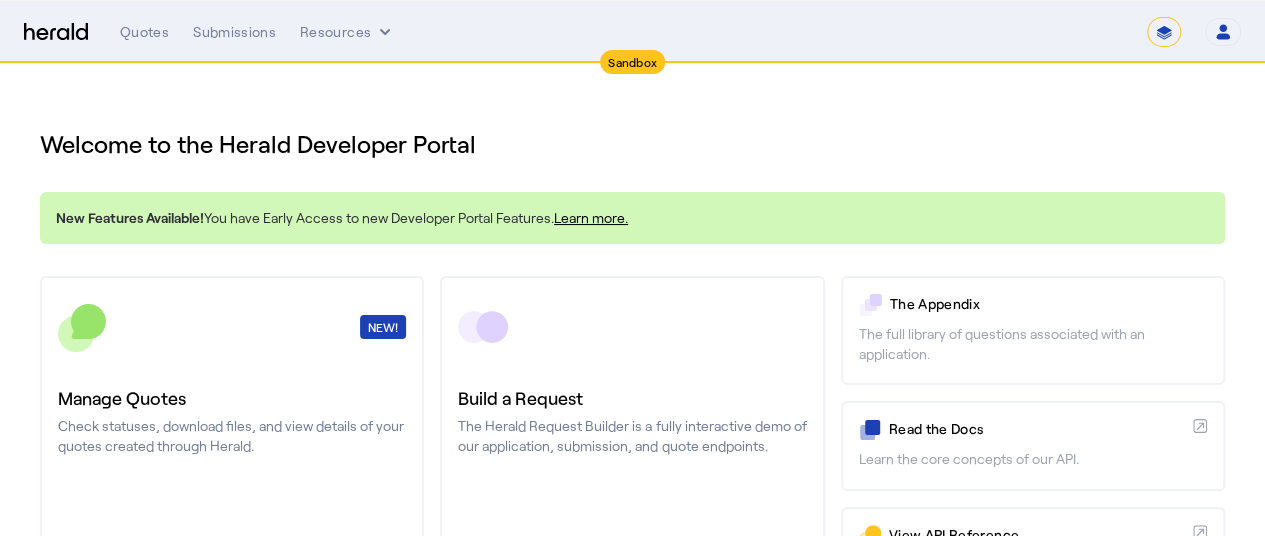 scroll, scrollTop: 132, scrollLeft: 0, axis: vertical 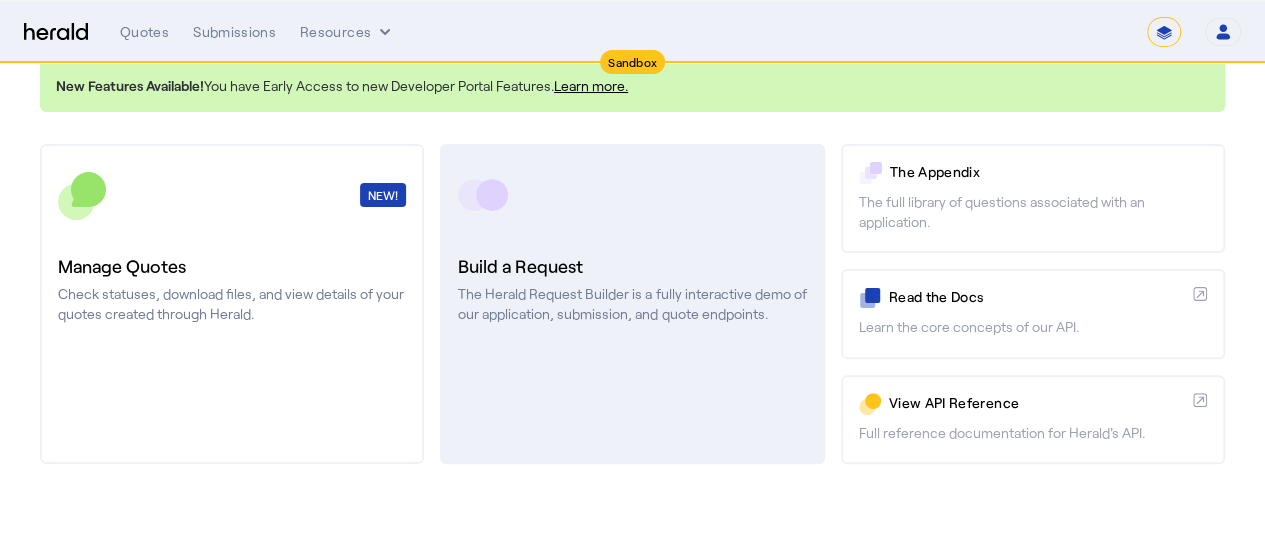click on "Build a Request  The Herald Request Builder is a fully interactive demo of our application, submission, and quote endpoints." at bounding box center [632, 304] 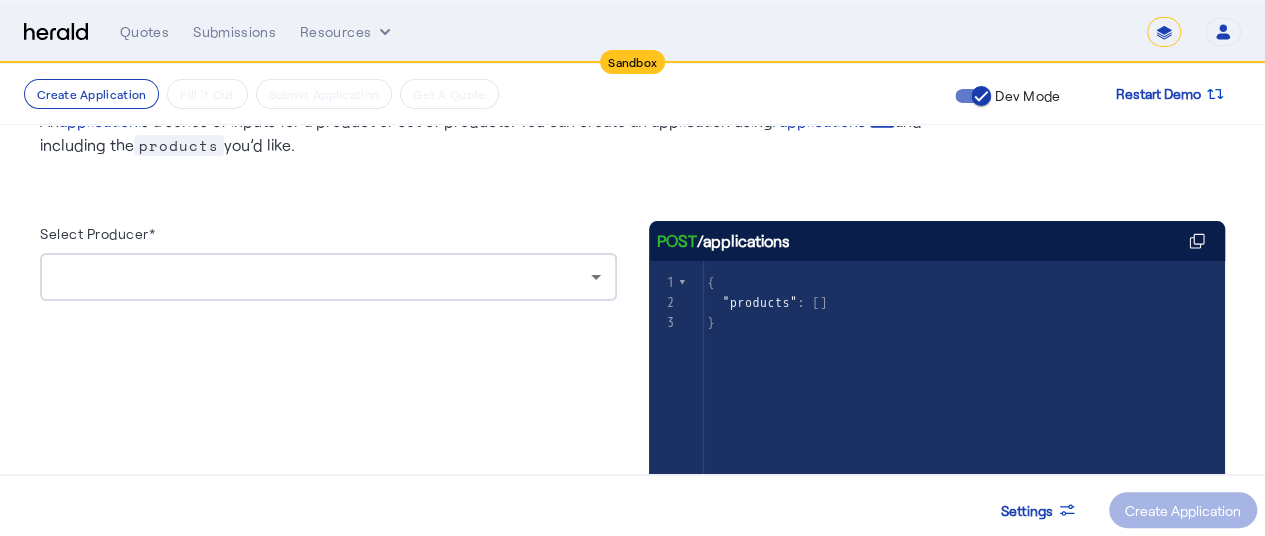 scroll, scrollTop: 113, scrollLeft: 0, axis: vertical 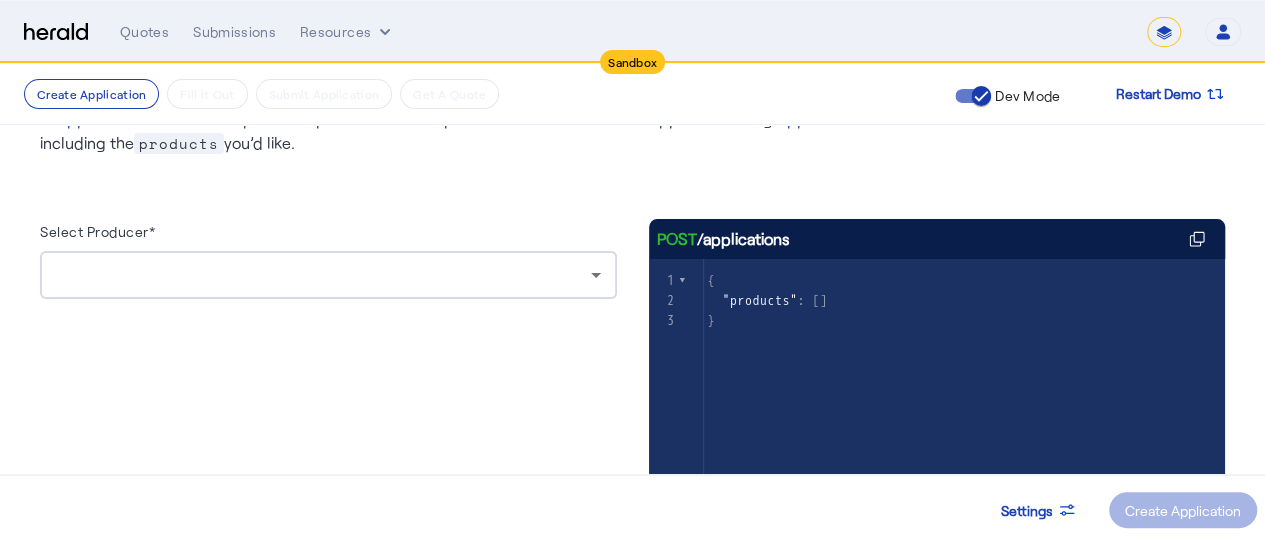 click on "products" 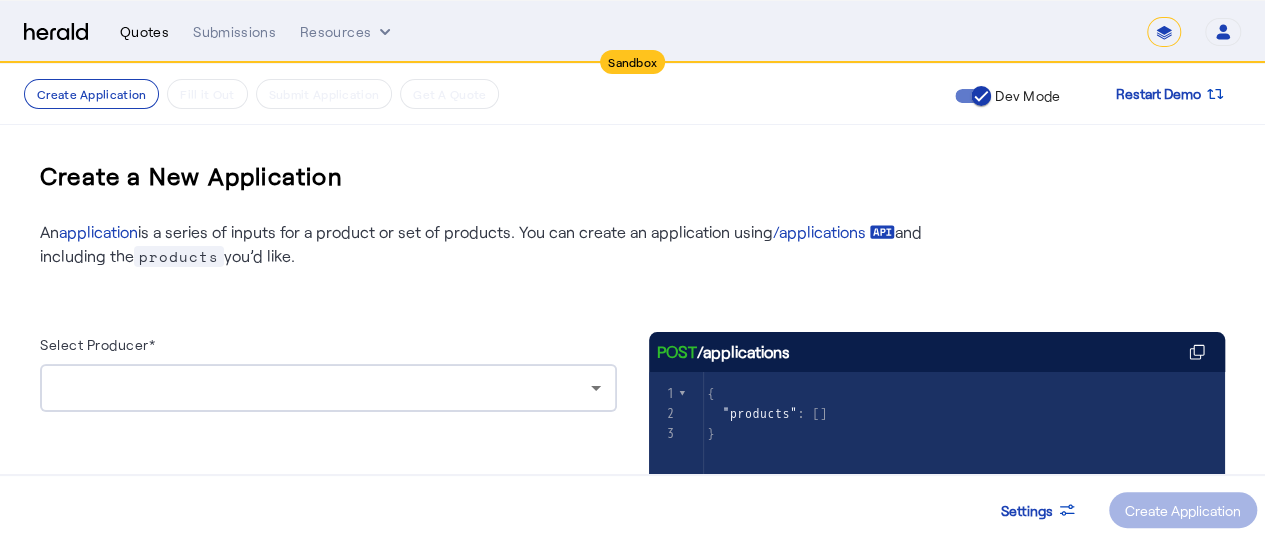 click on "Quotes" at bounding box center [144, 32] 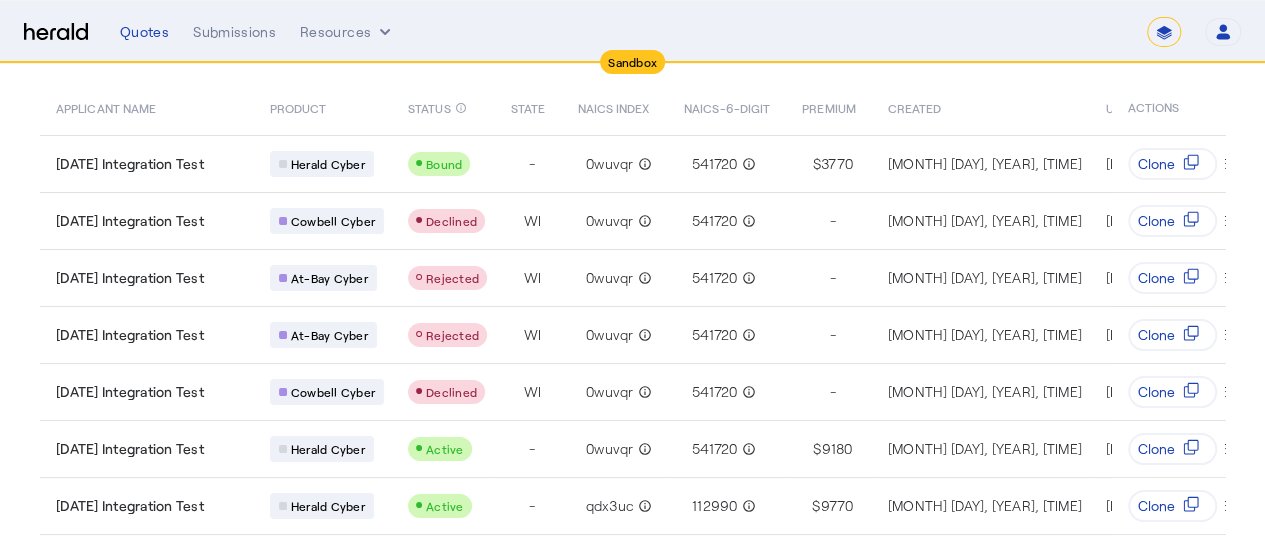 scroll, scrollTop: 0, scrollLeft: 0, axis: both 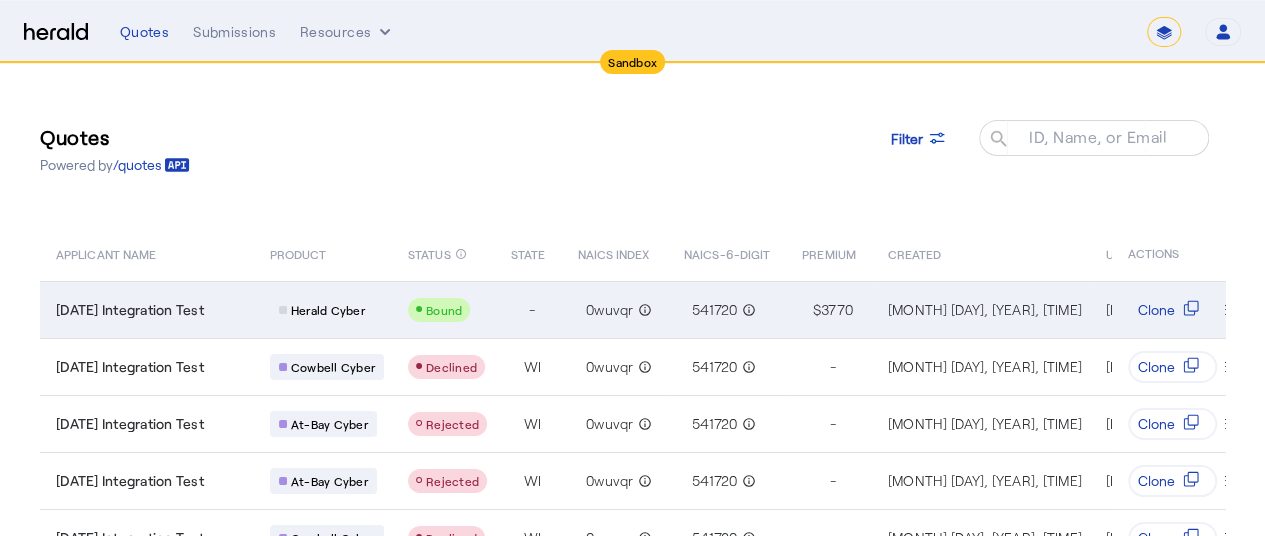 click on "[YEAR]-[MONTH]-[DAY] [GENERAL_TERM]" at bounding box center (130, 310) 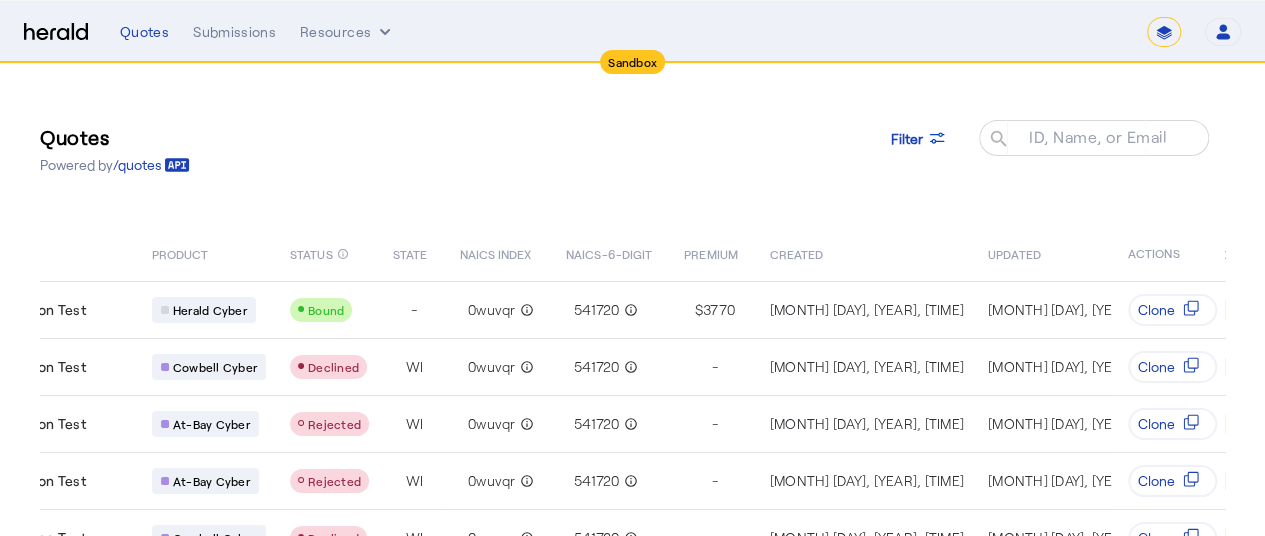 scroll, scrollTop: 0, scrollLeft: 0, axis: both 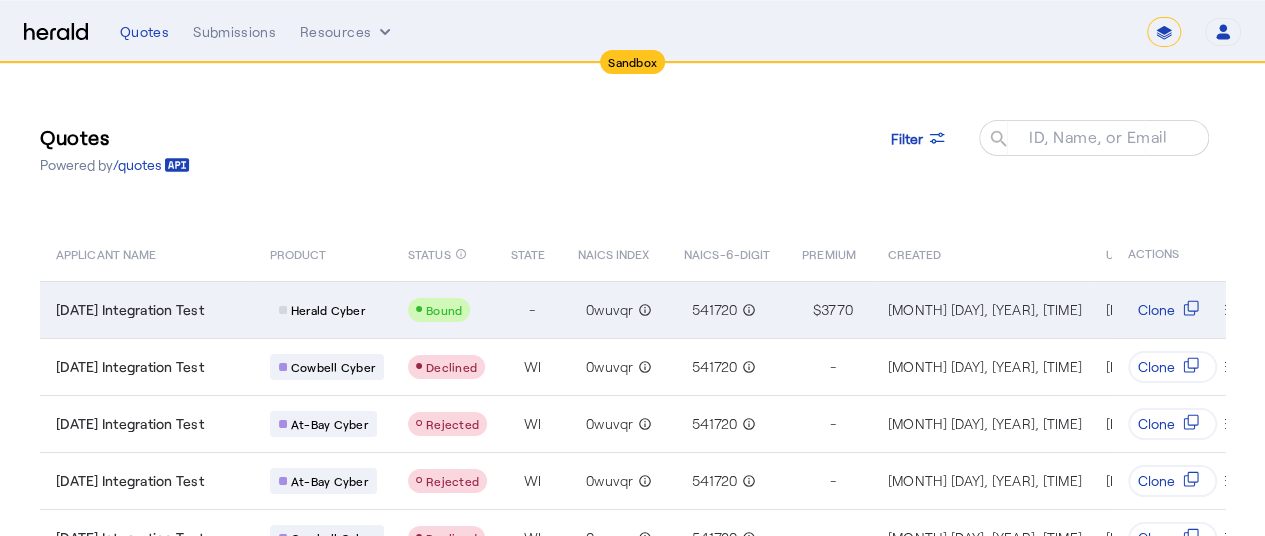click on "[YEAR]-[MONTH]-[DAY] [GENERAL_TERM]" at bounding box center [147, 309] 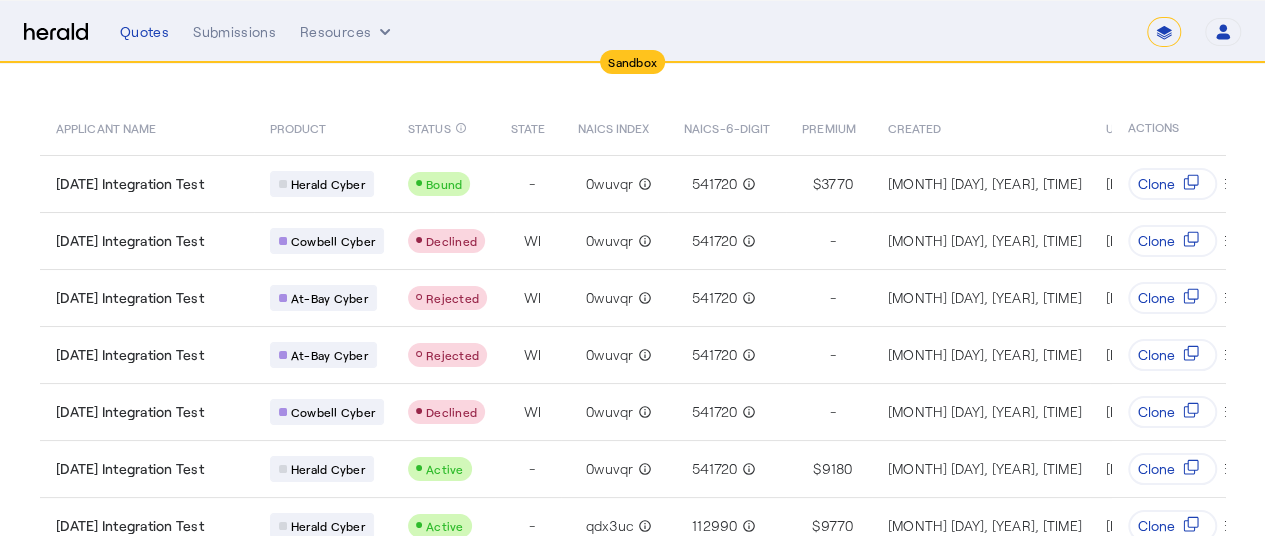 scroll, scrollTop: 116, scrollLeft: 0, axis: vertical 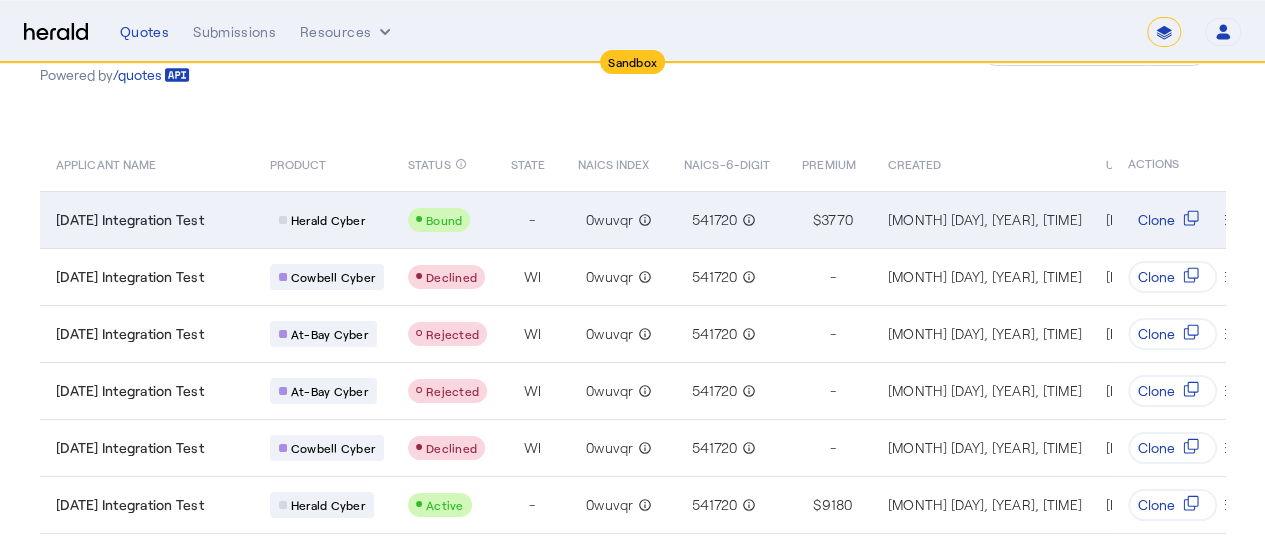 click on "2025-08-06 Integration Test" at bounding box center [130, 220] 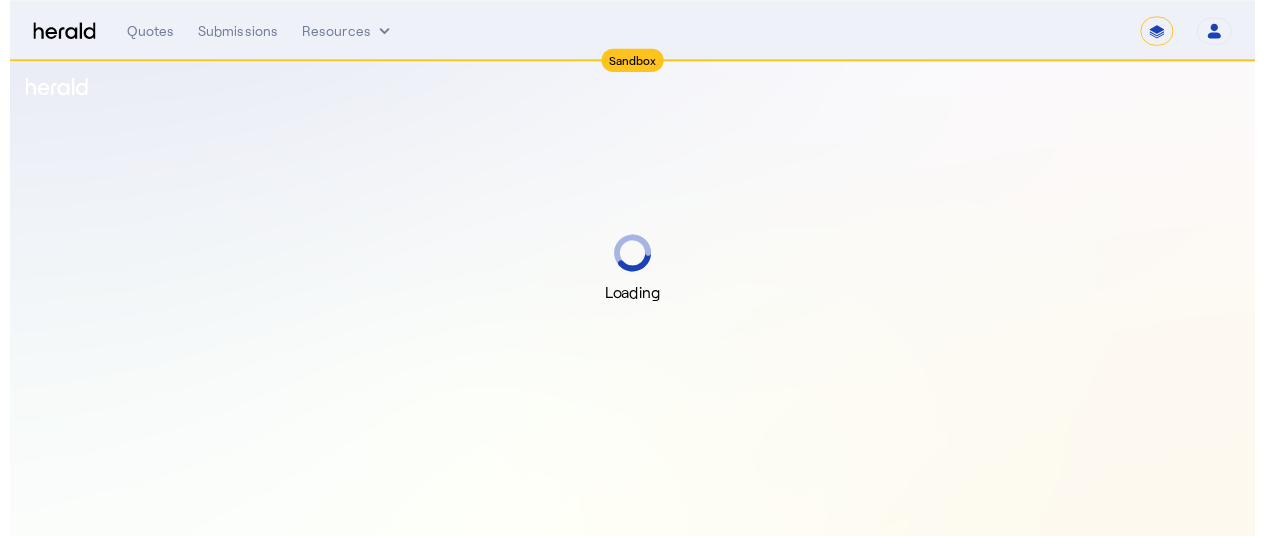 scroll, scrollTop: 0, scrollLeft: 0, axis: both 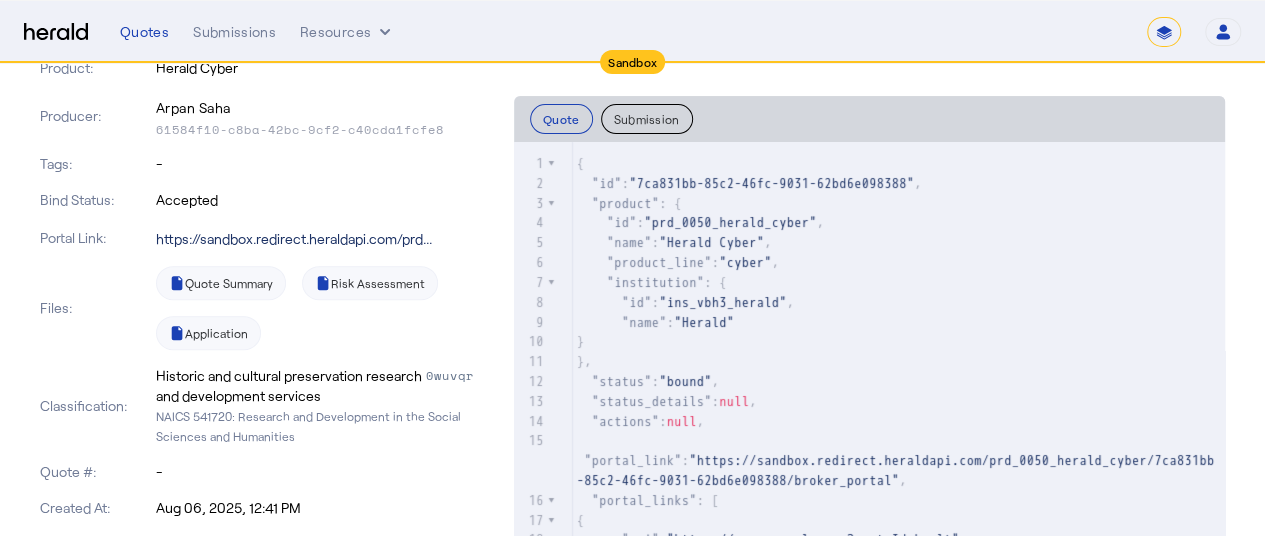 click on "https://sandbox.redirect.heraldapi.com/prd..." 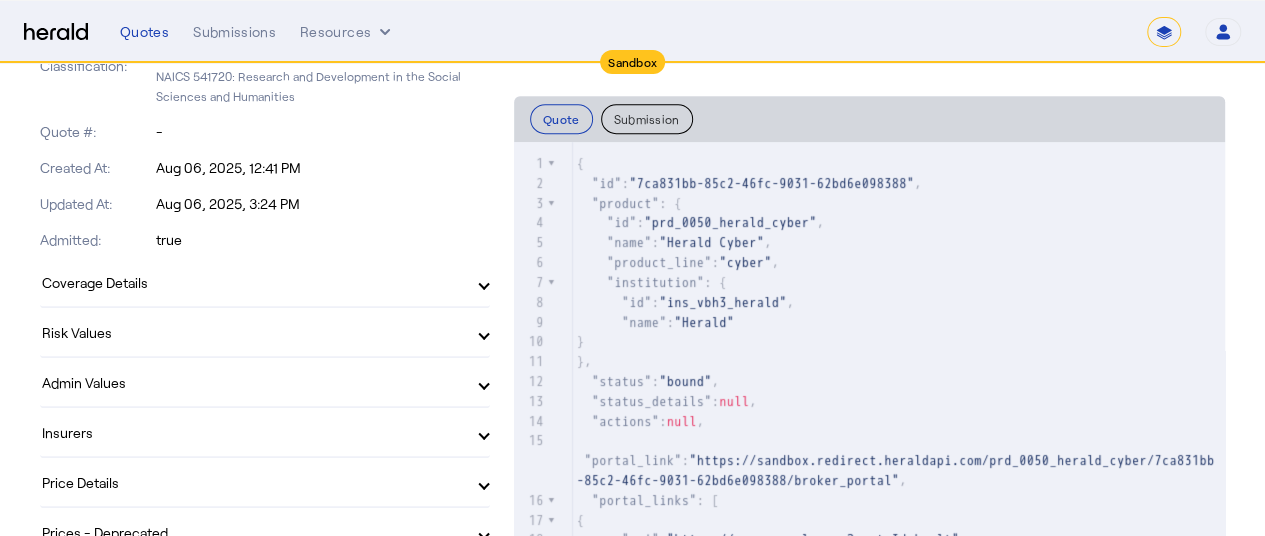 scroll, scrollTop: 576, scrollLeft: 0, axis: vertical 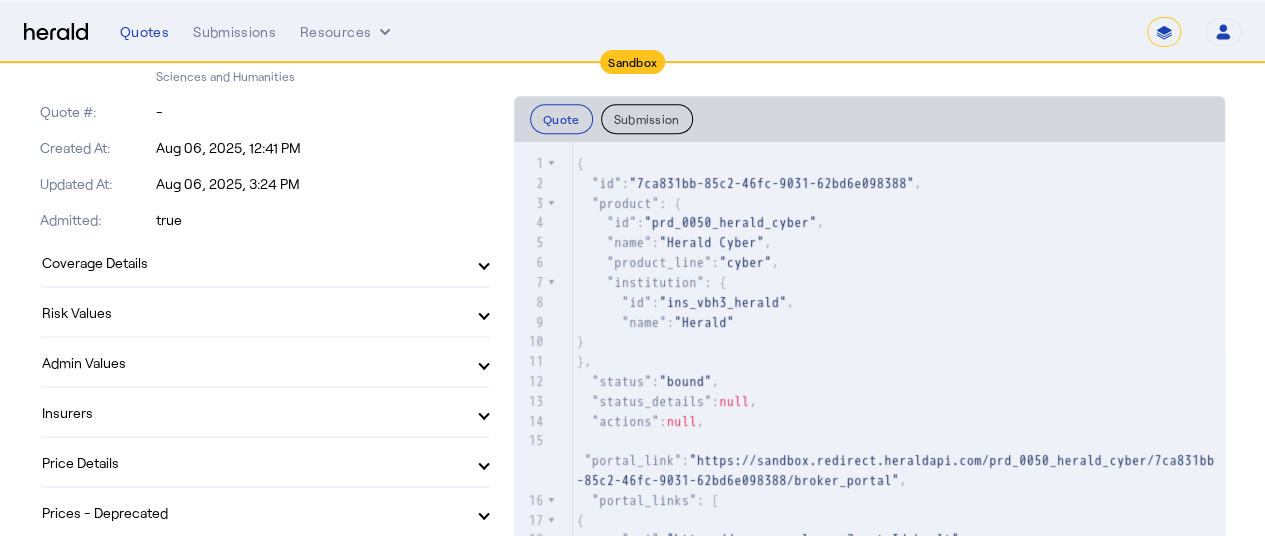 click on "Coverage Details" at bounding box center [253, 262] 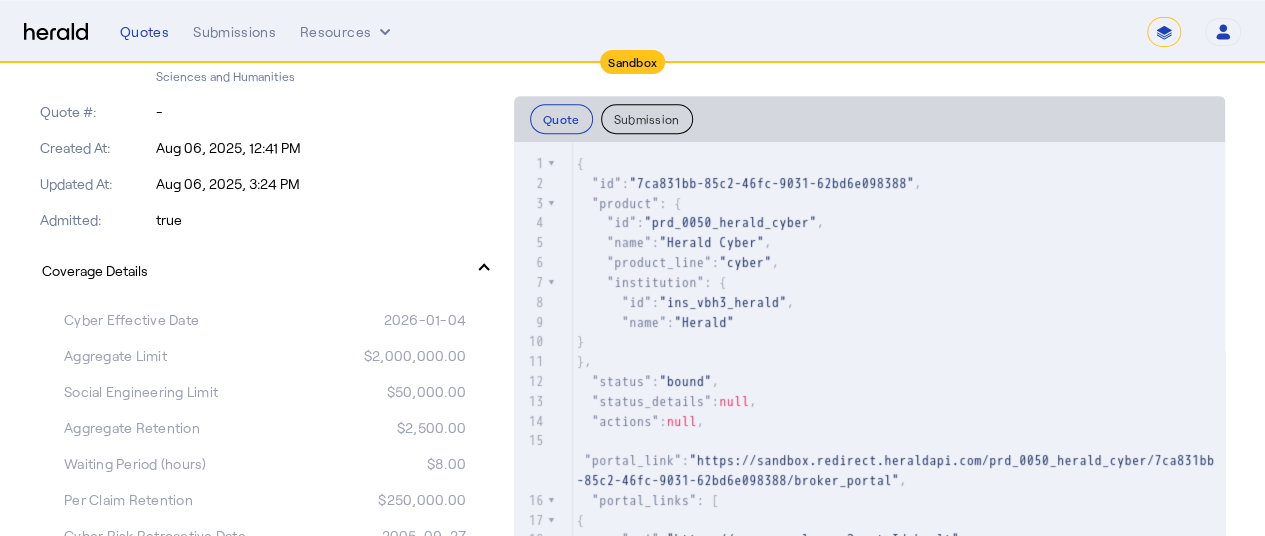 click on "Coverage Details" at bounding box center (253, 270) 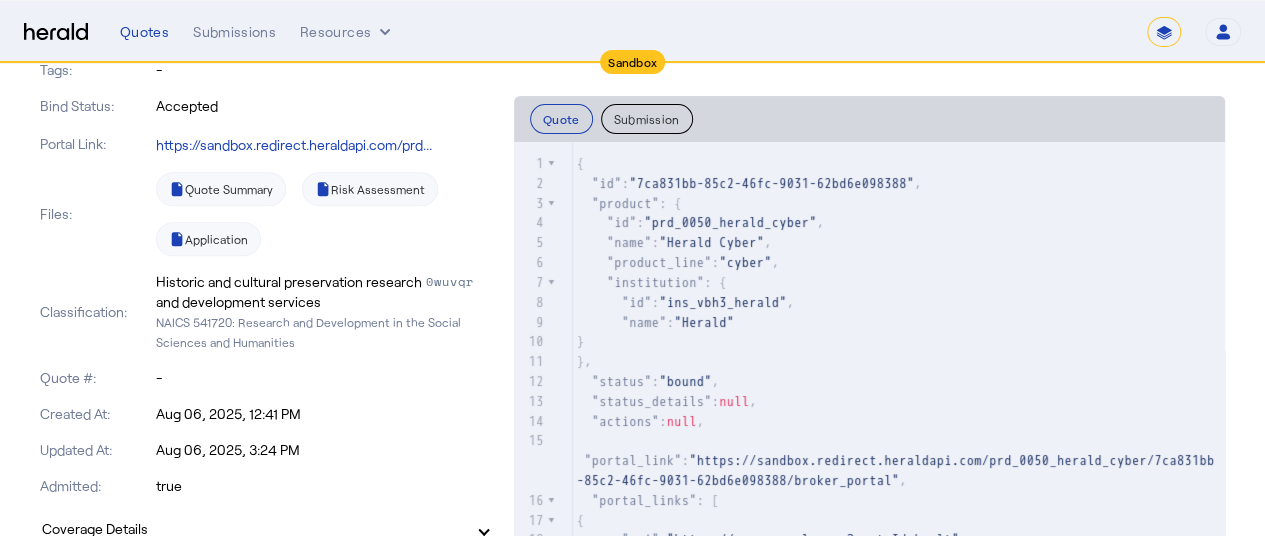 scroll, scrollTop: 0, scrollLeft: 0, axis: both 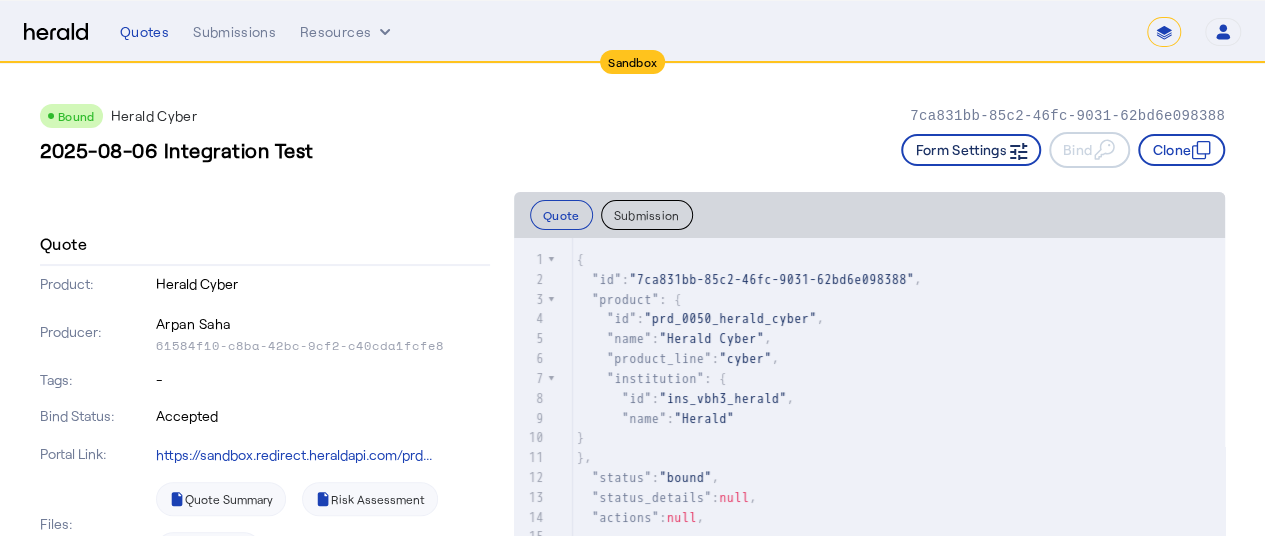 click on "Form Settings" 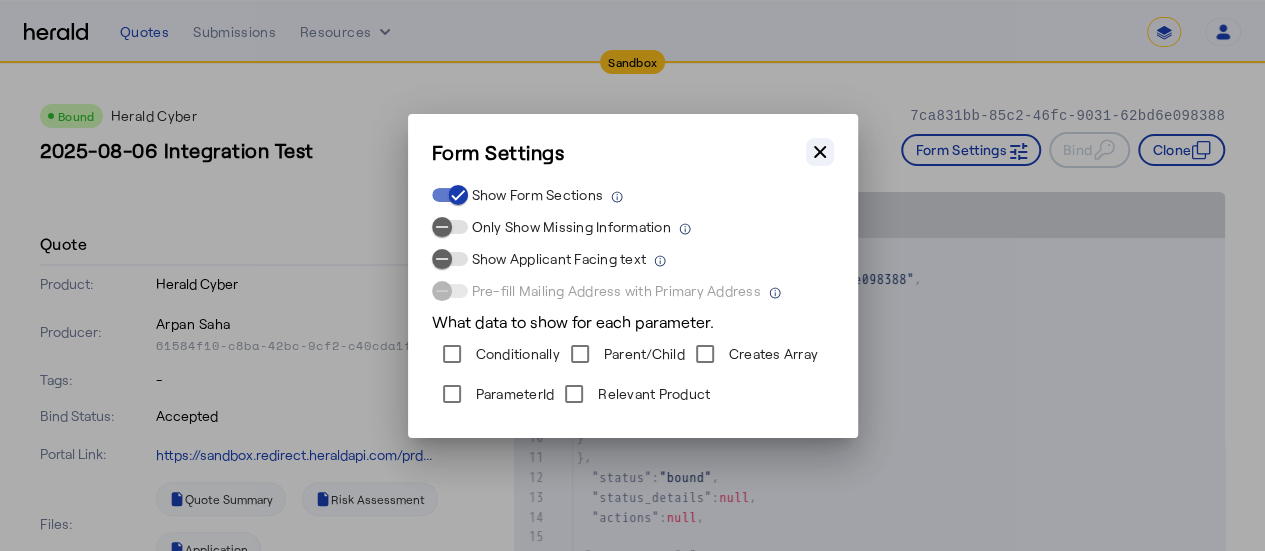 click 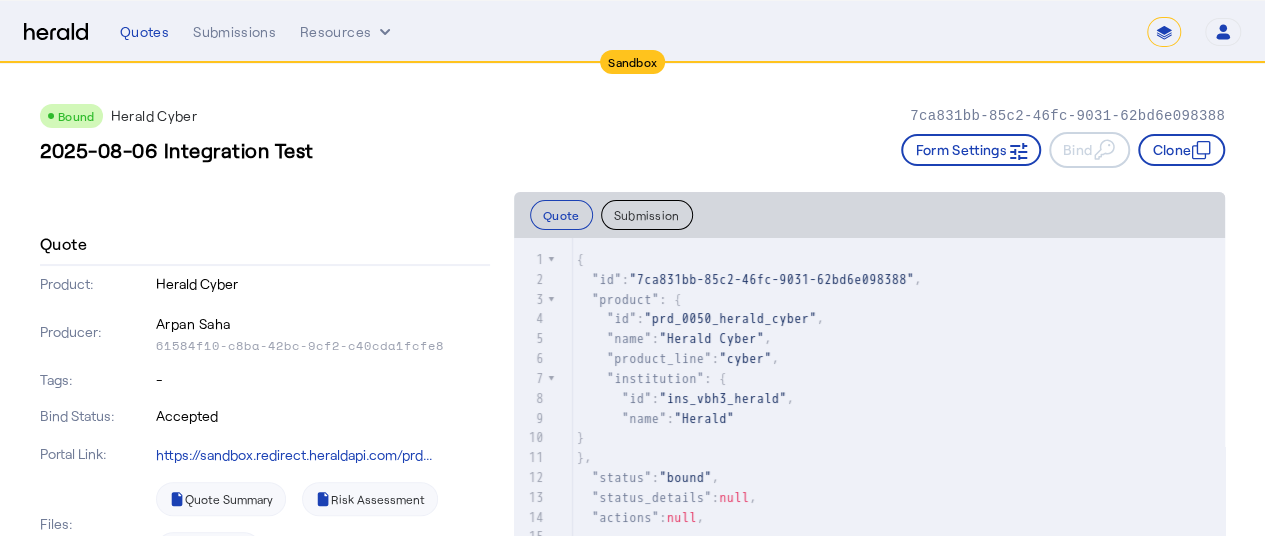 click on "Quotes   Submissions   Resources" at bounding box center [633, 32] 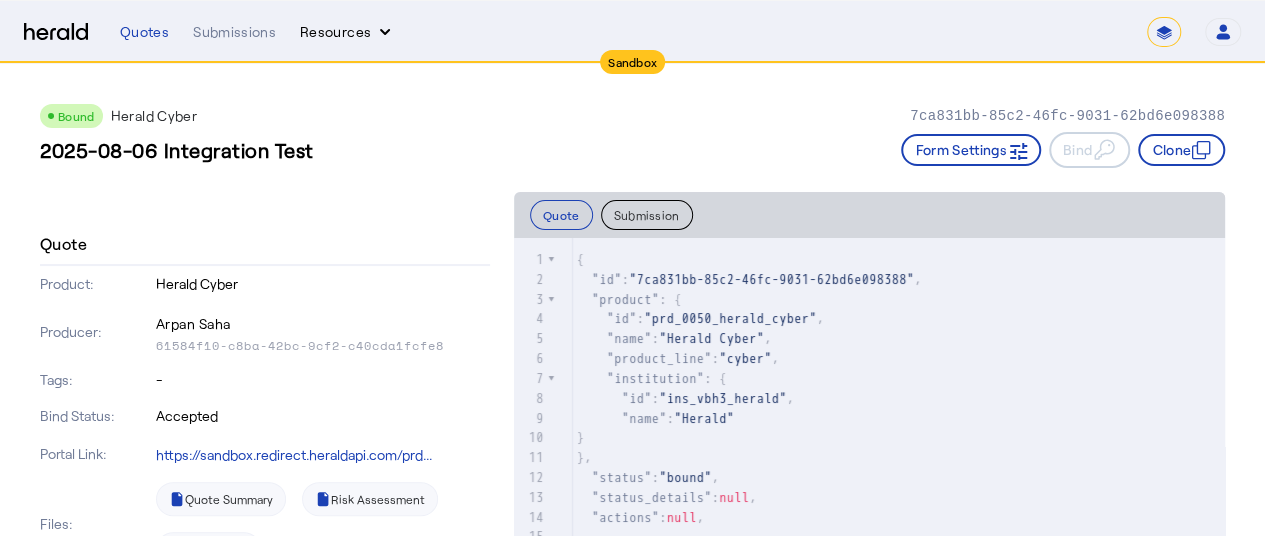 click on "Resources" at bounding box center (347, 32) 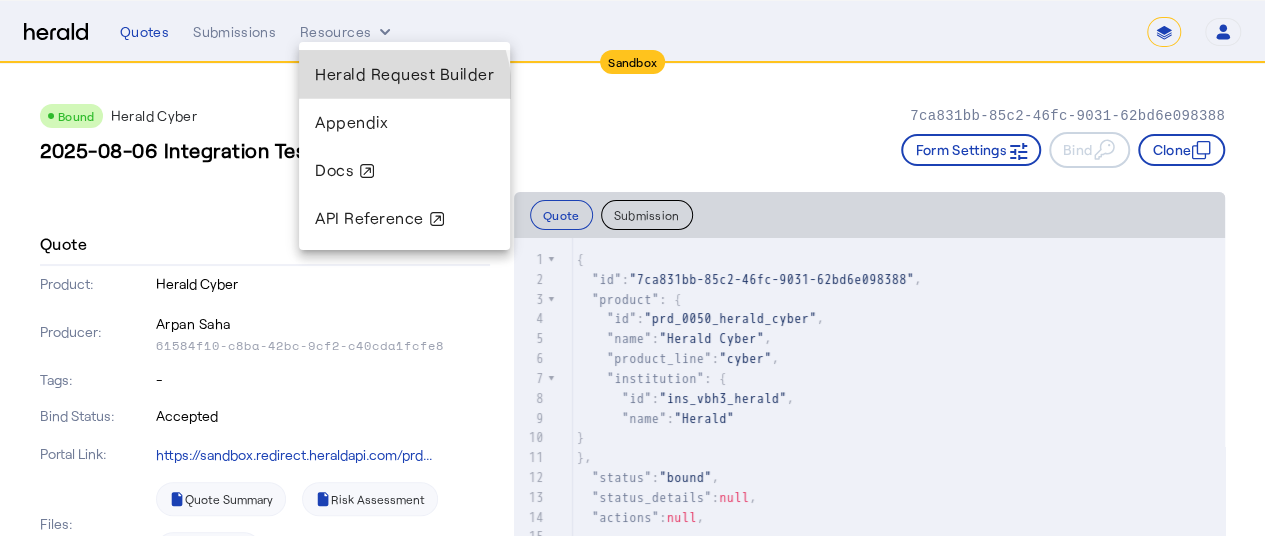 click on "Herald Request Builder" at bounding box center [404, 74] 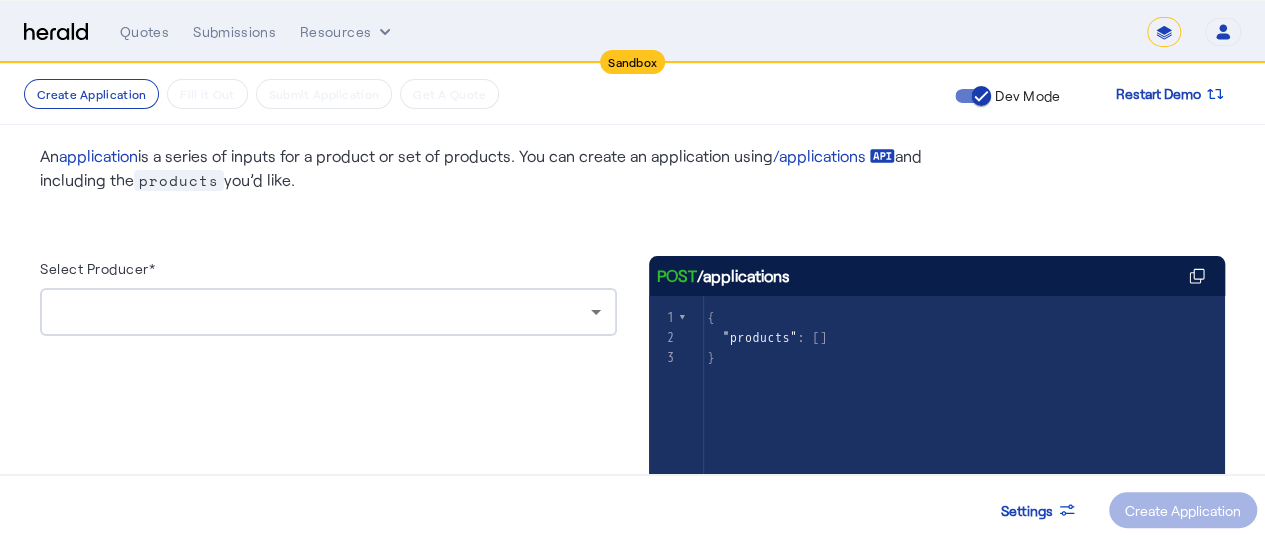 scroll, scrollTop: 0, scrollLeft: 0, axis: both 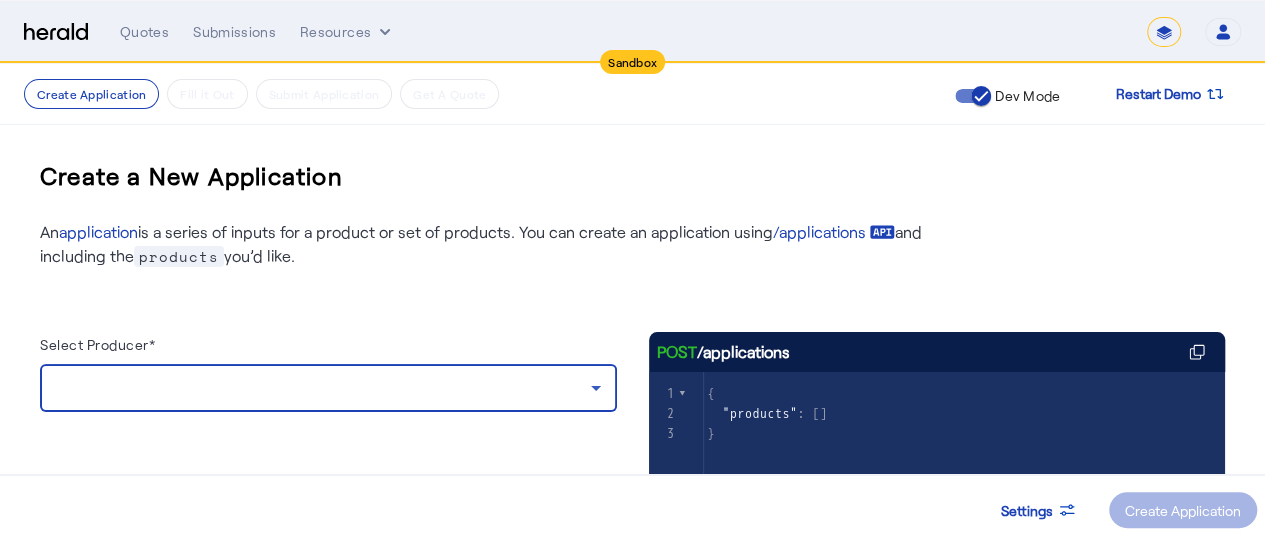 click at bounding box center [323, 388] 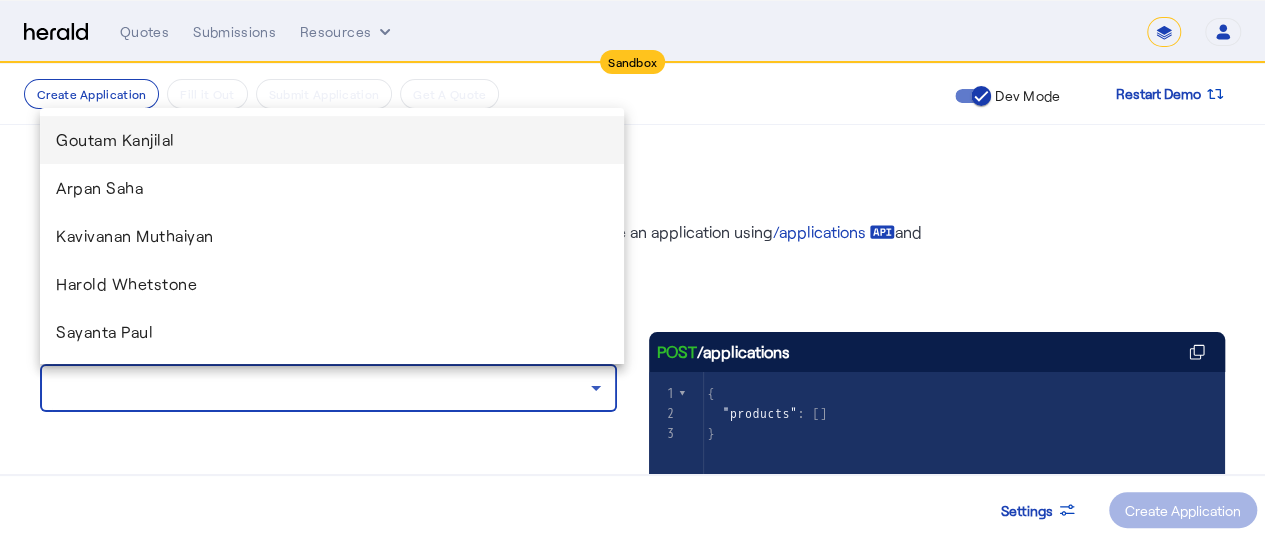 click at bounding box center (632, 268) 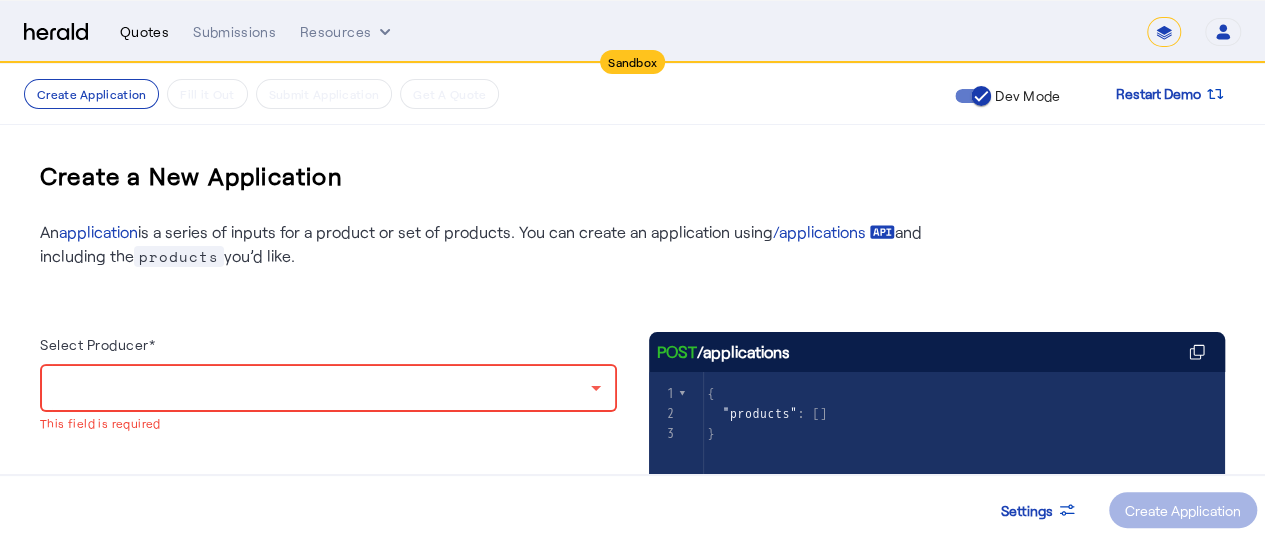 click on "Quotes" at bounding box center [144, 32] 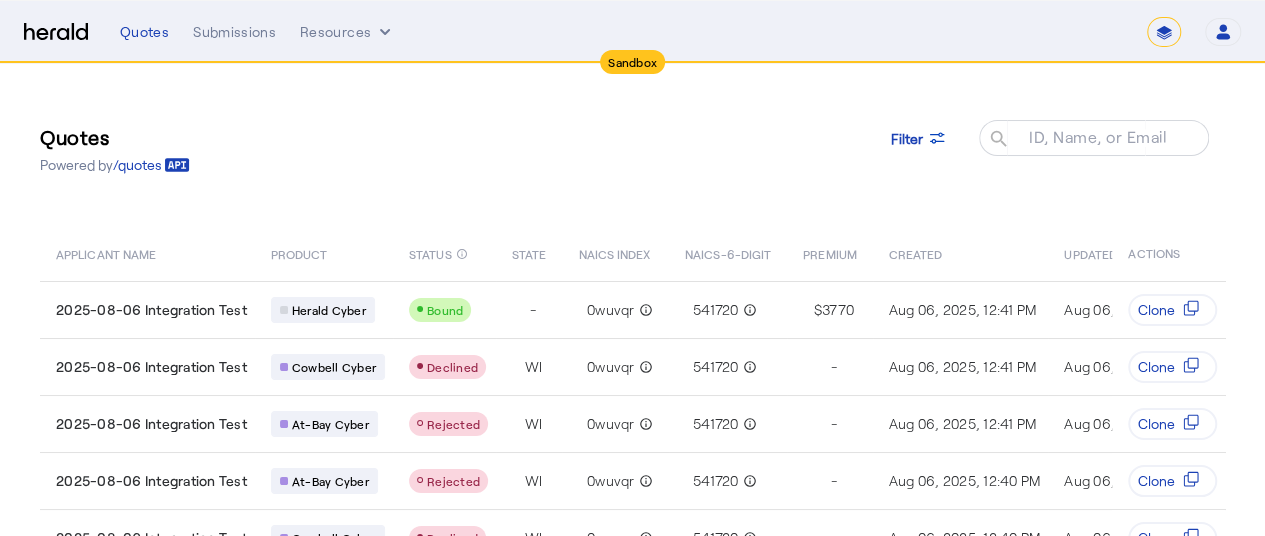 click on "*******" at bounding box center (1164, 32) 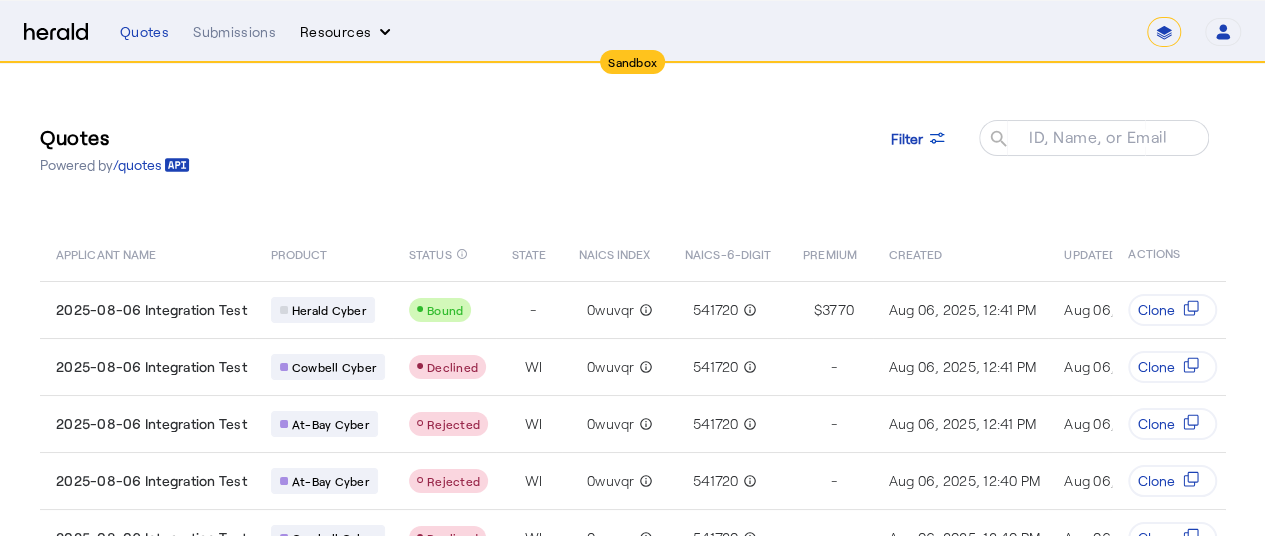 click on "Resources" at bounding box center (347, 32) 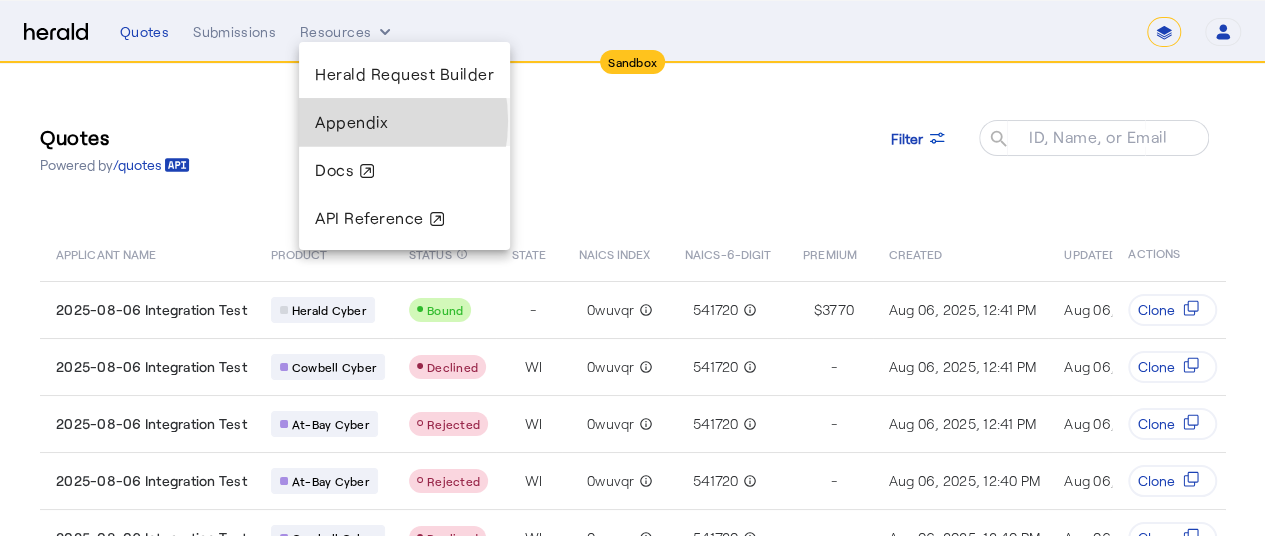 click on "Appendix" at bounding box center (351, 121) 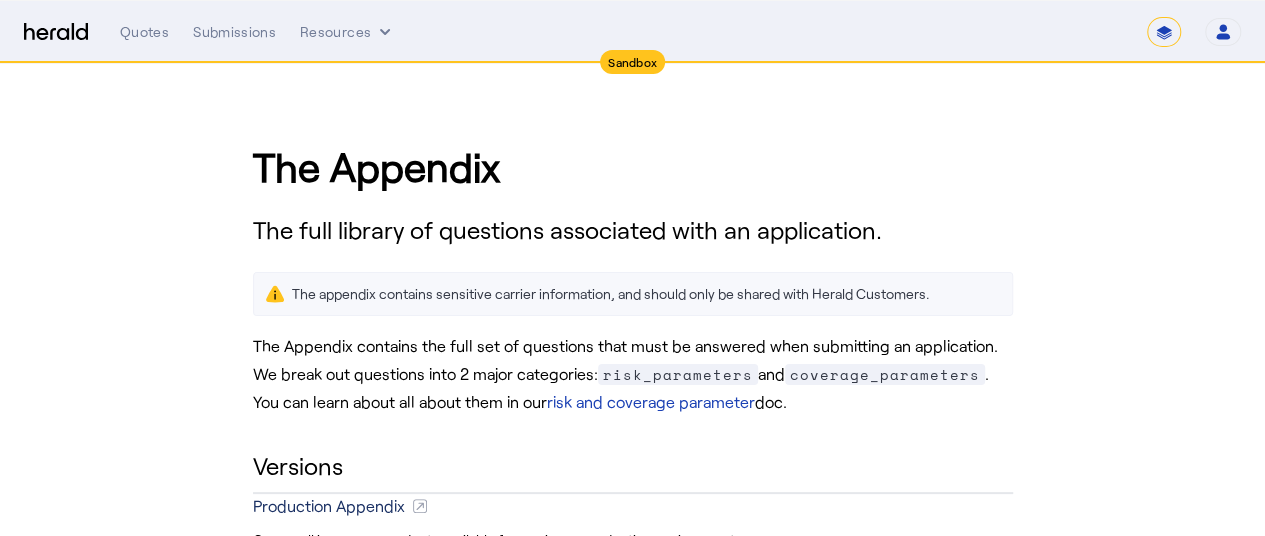 scroll, scrollTop: 0, scrollLeft: 0, axis: both 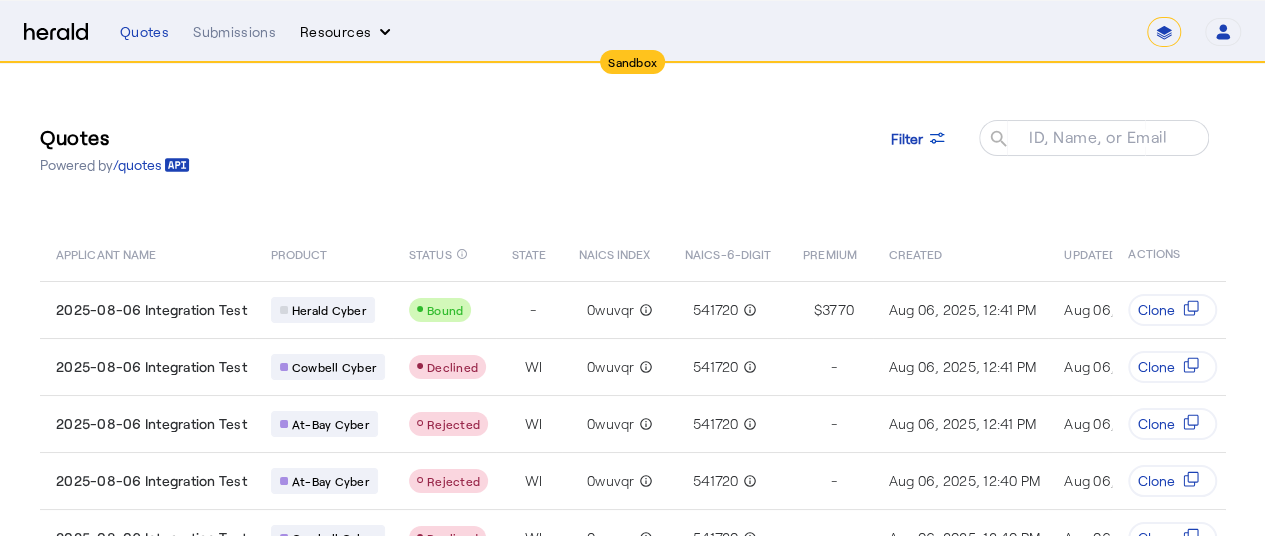 click on "Resources" at bounding box center [347, 32] 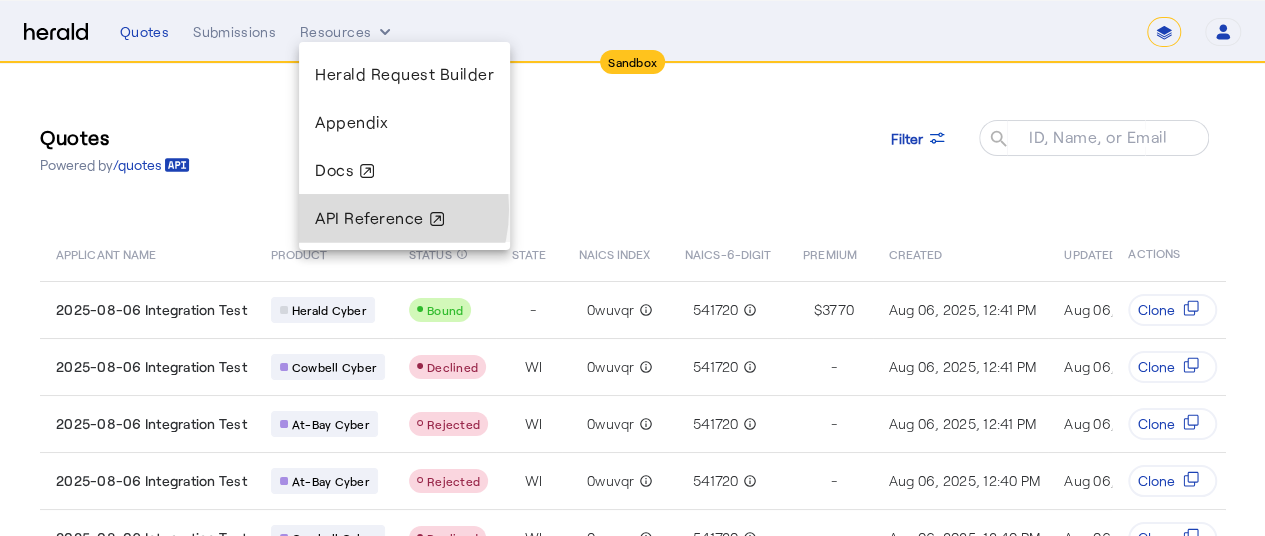 click on "API Reference" at bounding box center (404, 218) 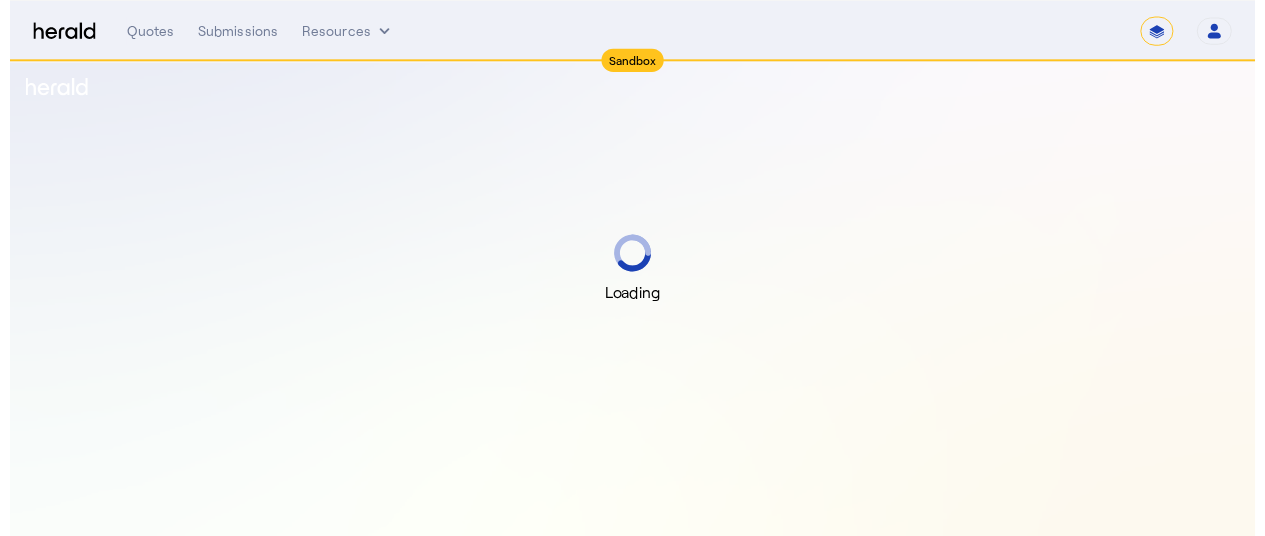 scroll, scrollTop: 0, scrollLeft: 0, axis: both 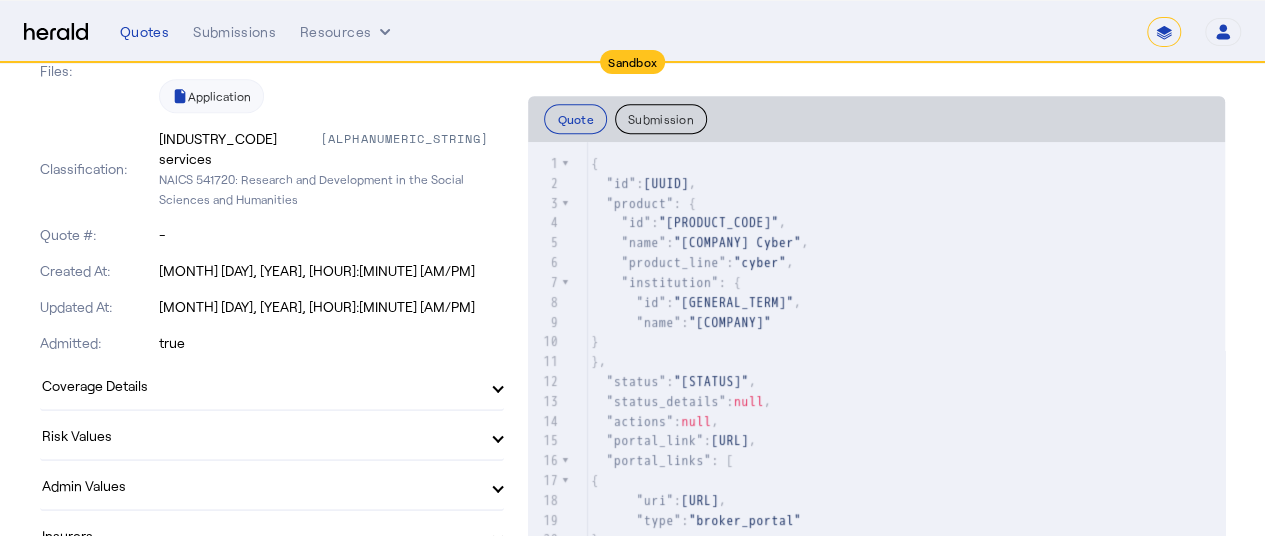 click on "Coverage Details" at bounding box center [272, 385] 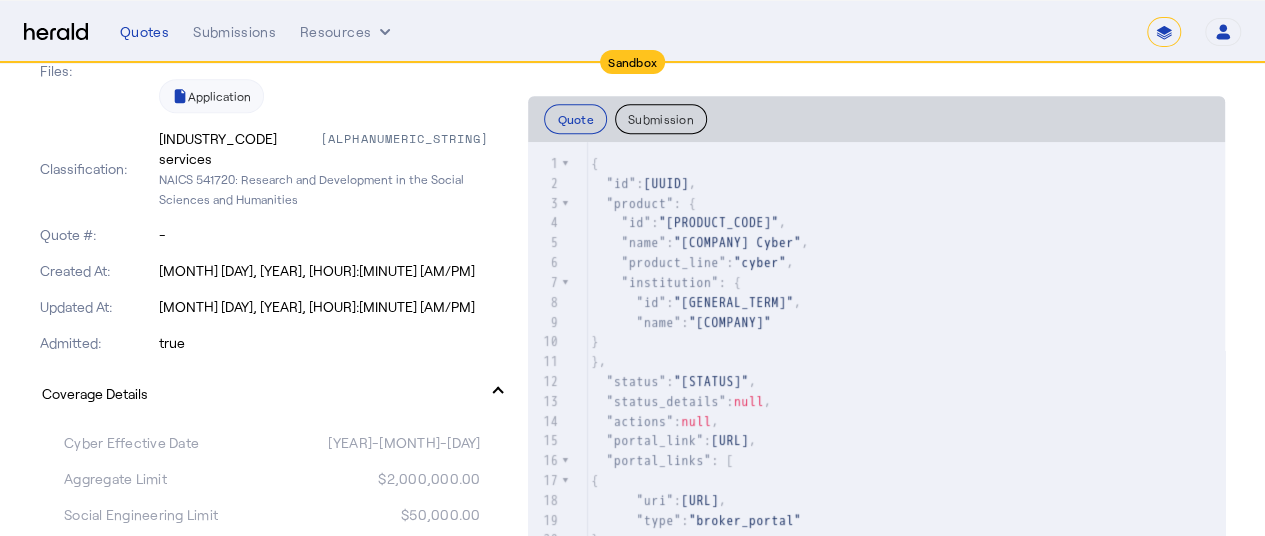 click on "Coverage Details" at bounding box center (272, 393) 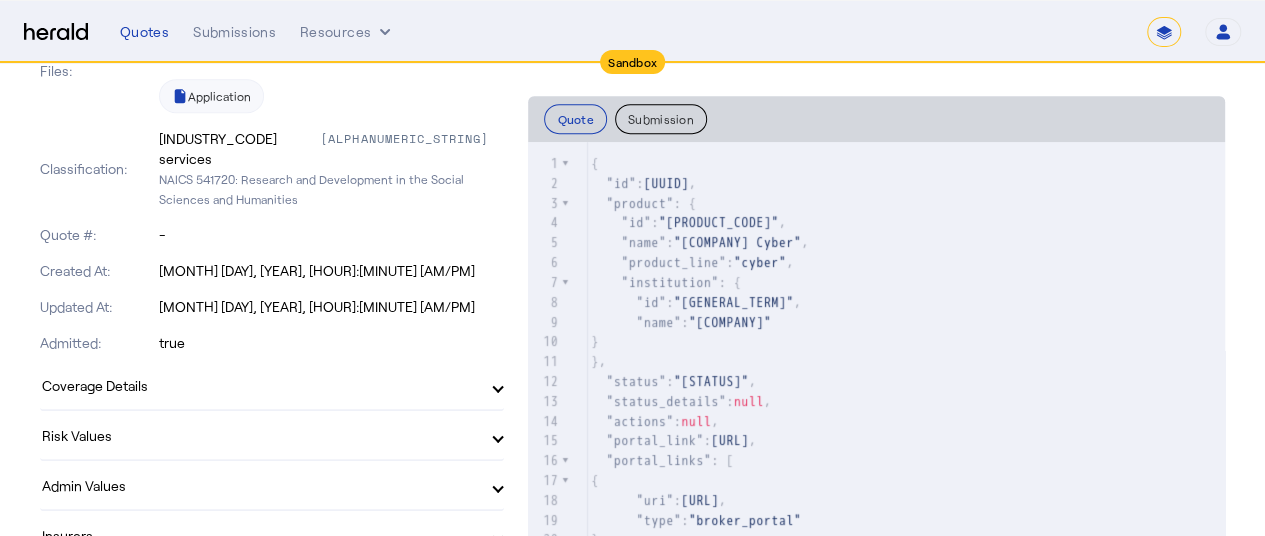click on "Risk Values" at bounding box center (260, 435) 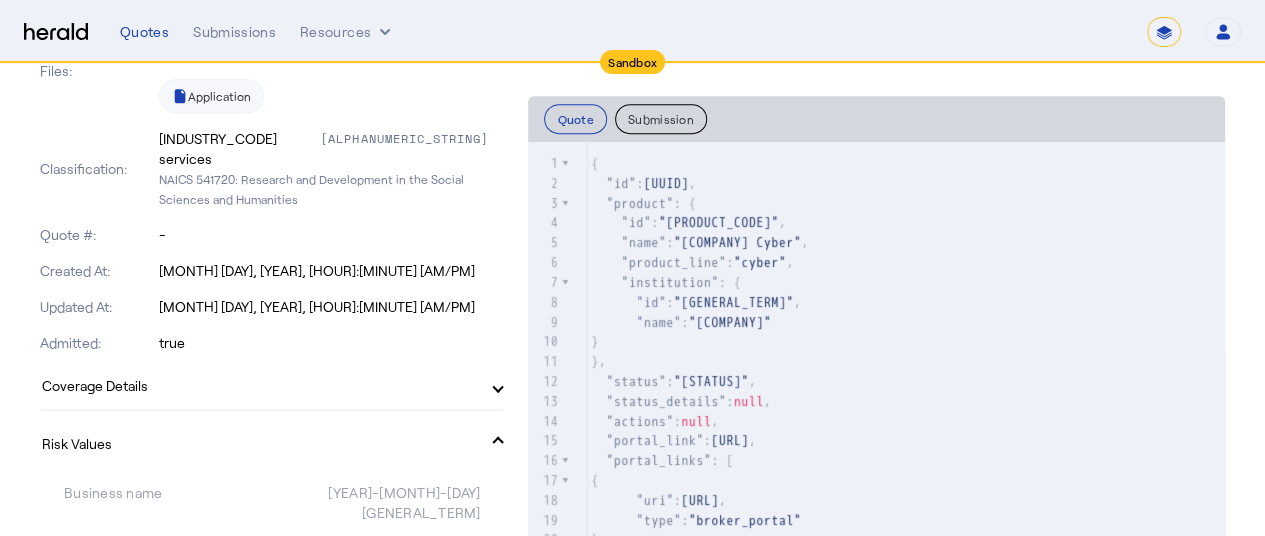 click on "Risk Values" at bounding box center [272, 443] 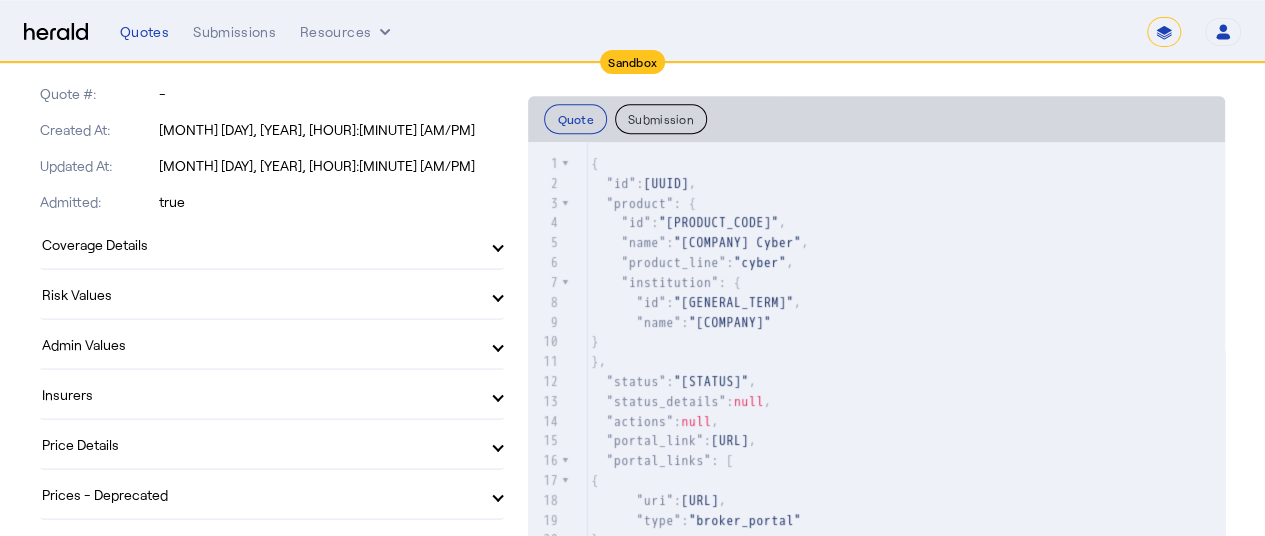 scroll, scrollTop: 610, scrollLeft: 0, axis: vertical 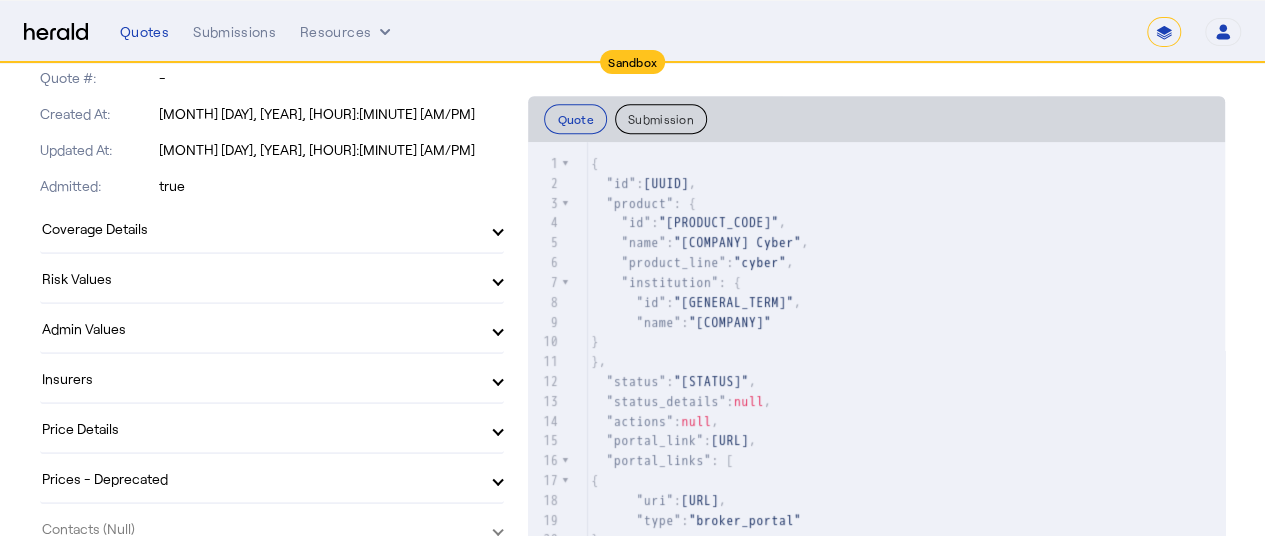 click on "Price Details" at bounding box center (260, 428) 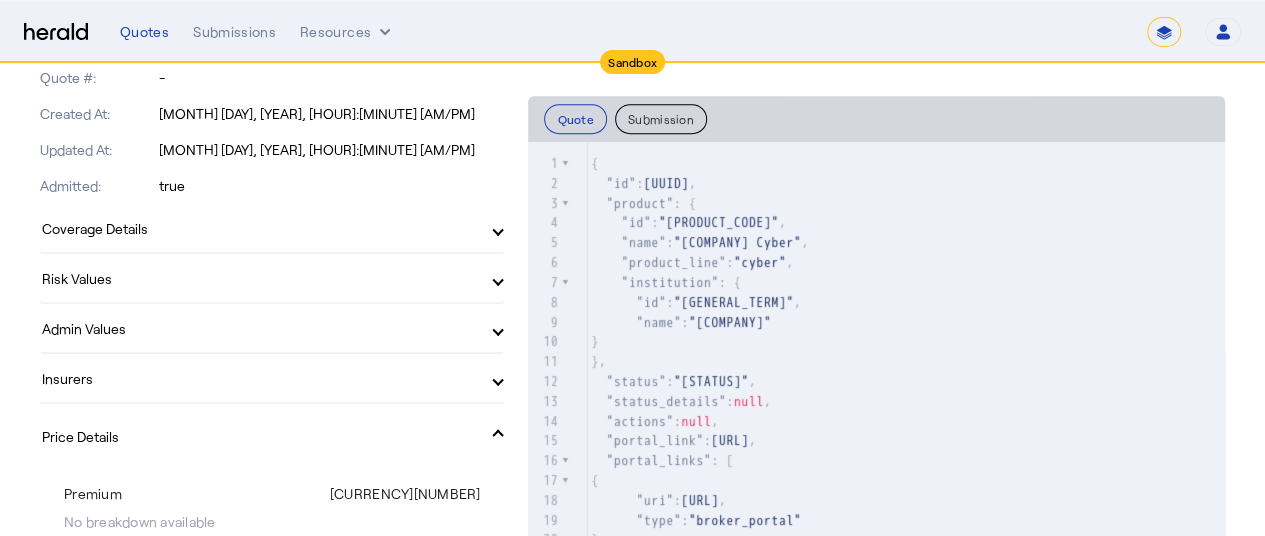 click on "Price Details" at bounding box center [260, 436] 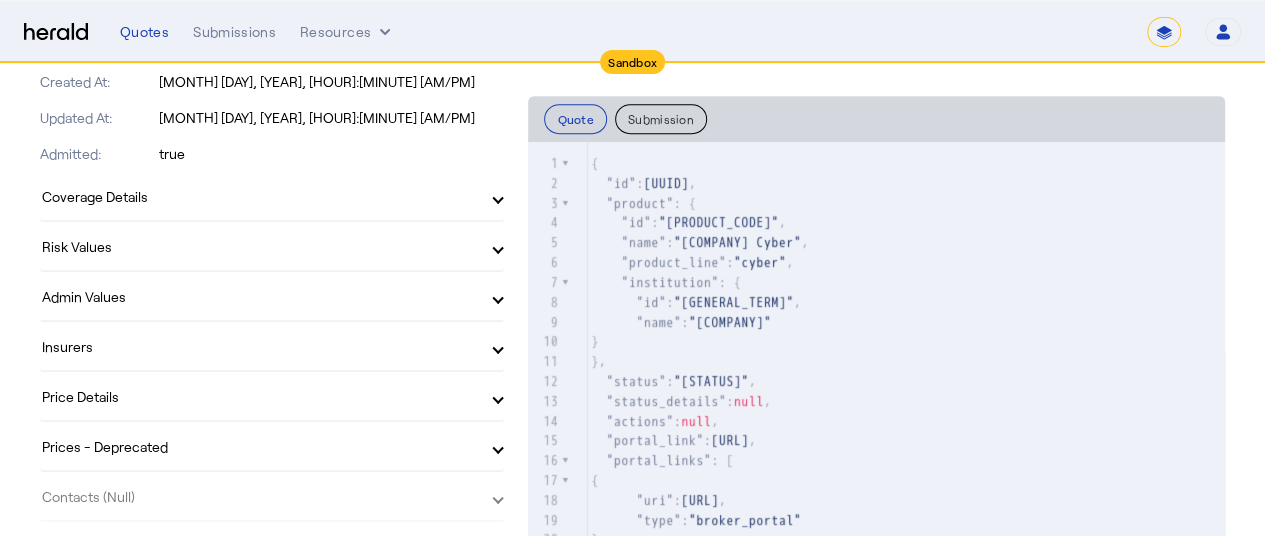 scroll, scrollTop: 643, scrollLeft: 0, axis: vertical 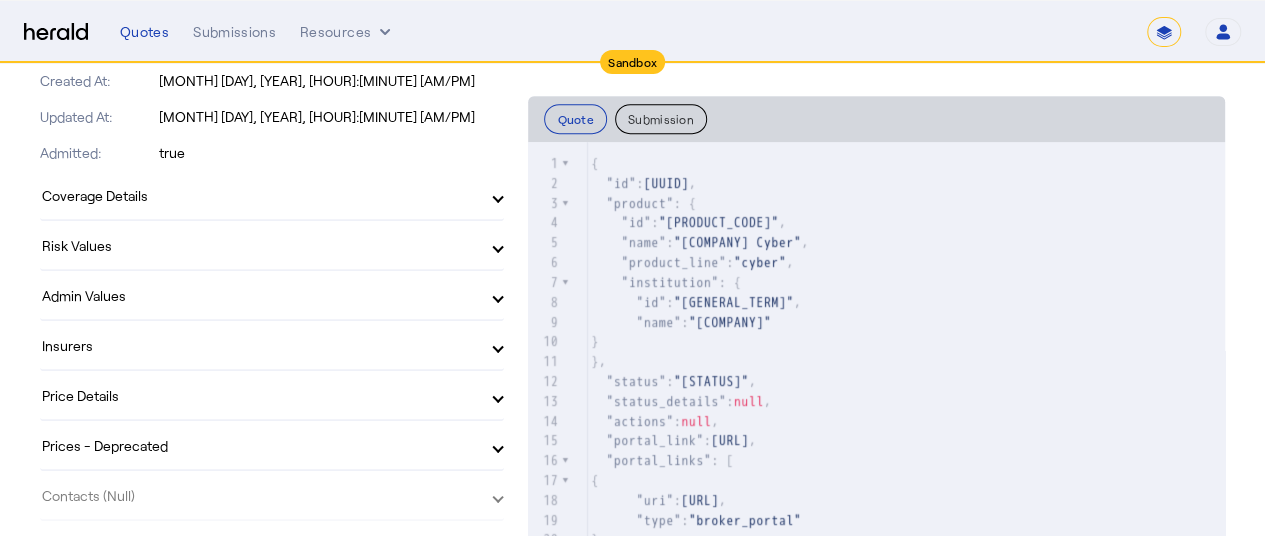 click on "Prices - Deprecated" at bounding box center [272, 445] 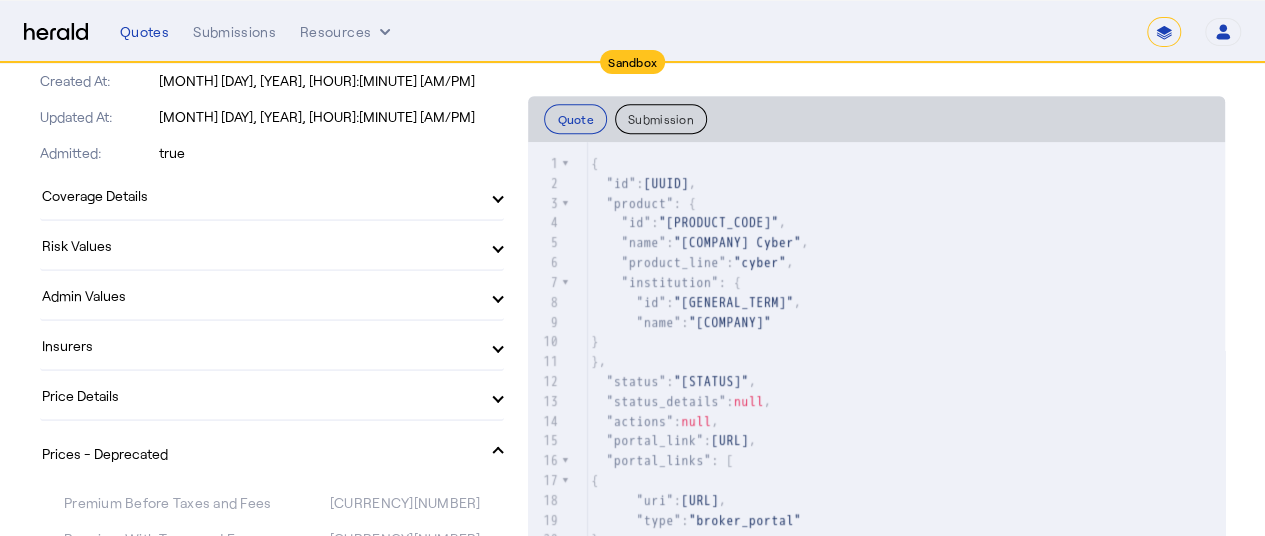 click on "Prices - Deprecated" at bounding box center [272, 453] 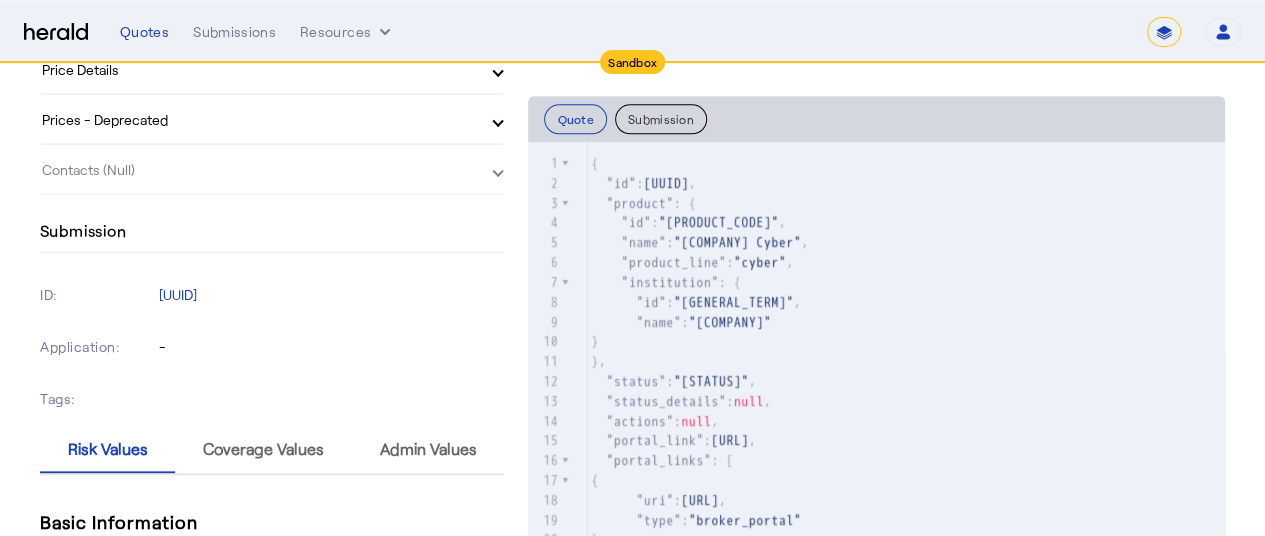 scroll, scrollTop: 976, scrollLeft: 0, axis: vertical 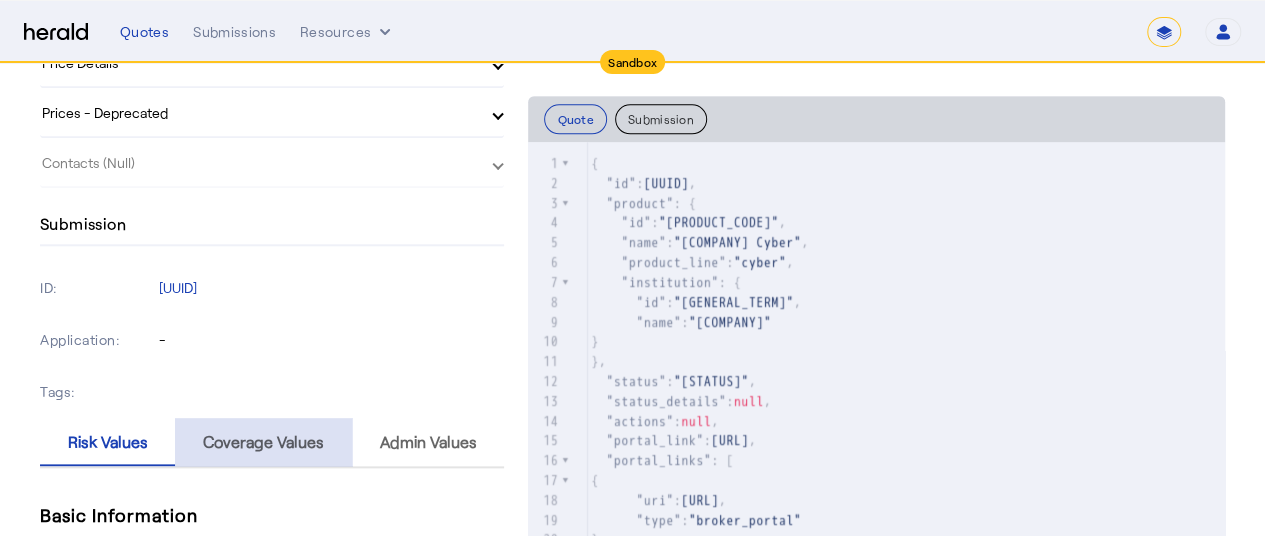 click on "Coverage Values" at bounding box center [263, 442] 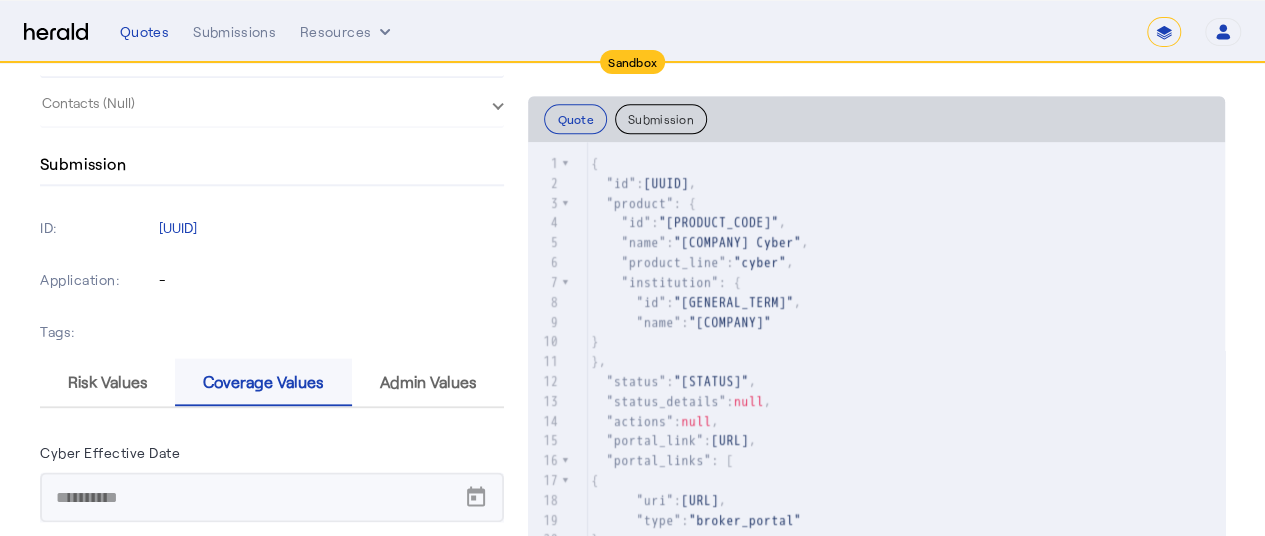scroll, scrollTop: 1146, scrollLeft: 0, axis: vertical 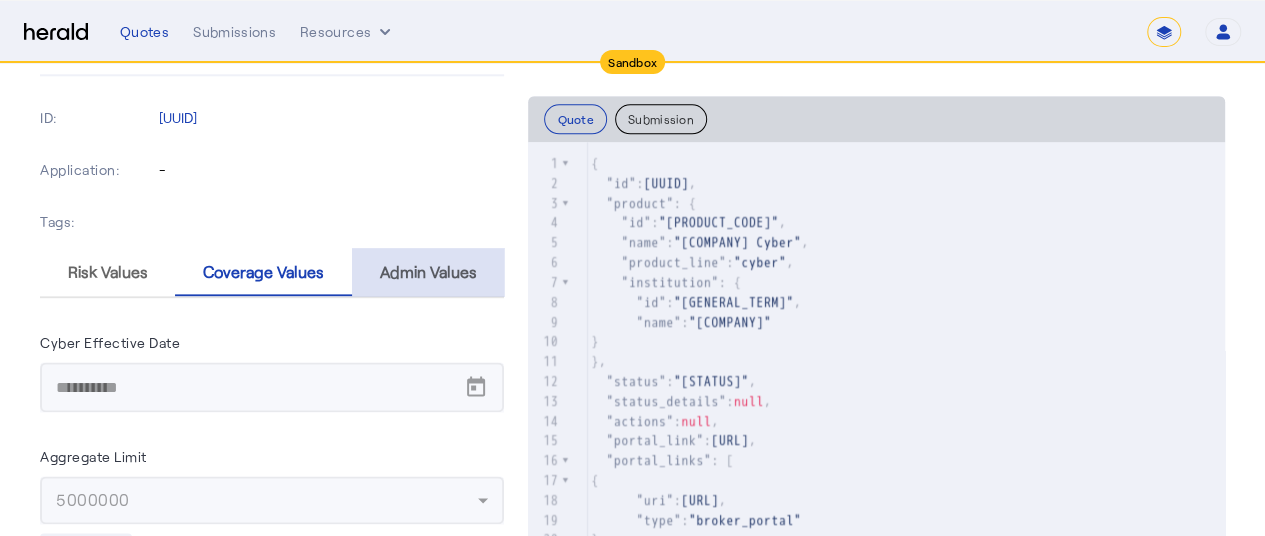 click on "Admin Values" at bounding box center (428, 272) 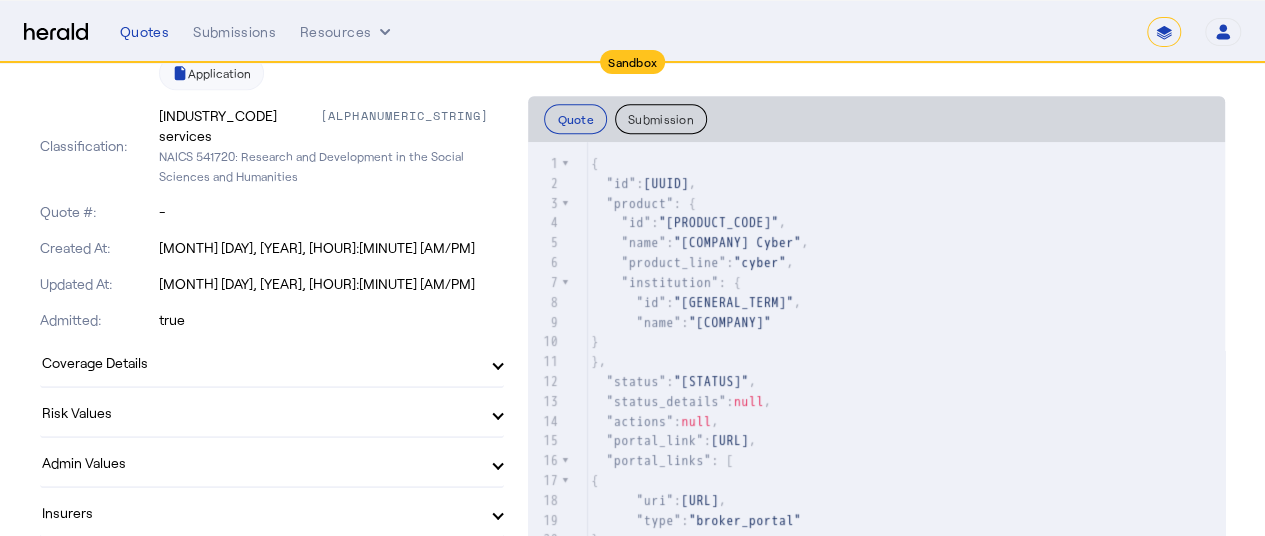 scroll, scrollTop: 119, scrollLeft: 0, axis: vertical 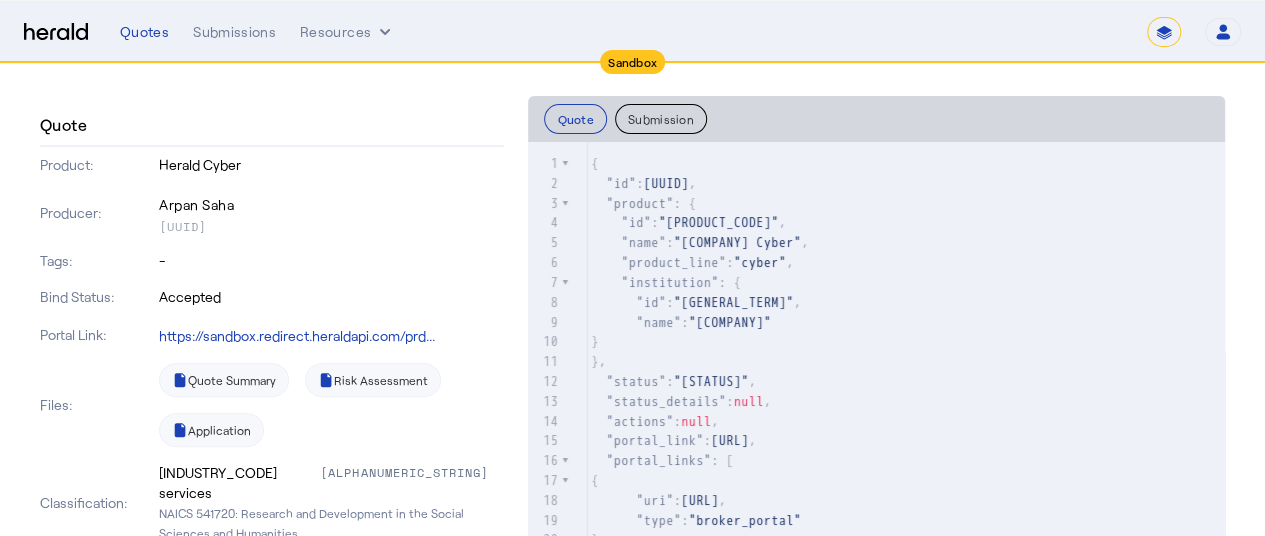 click on "Submission" 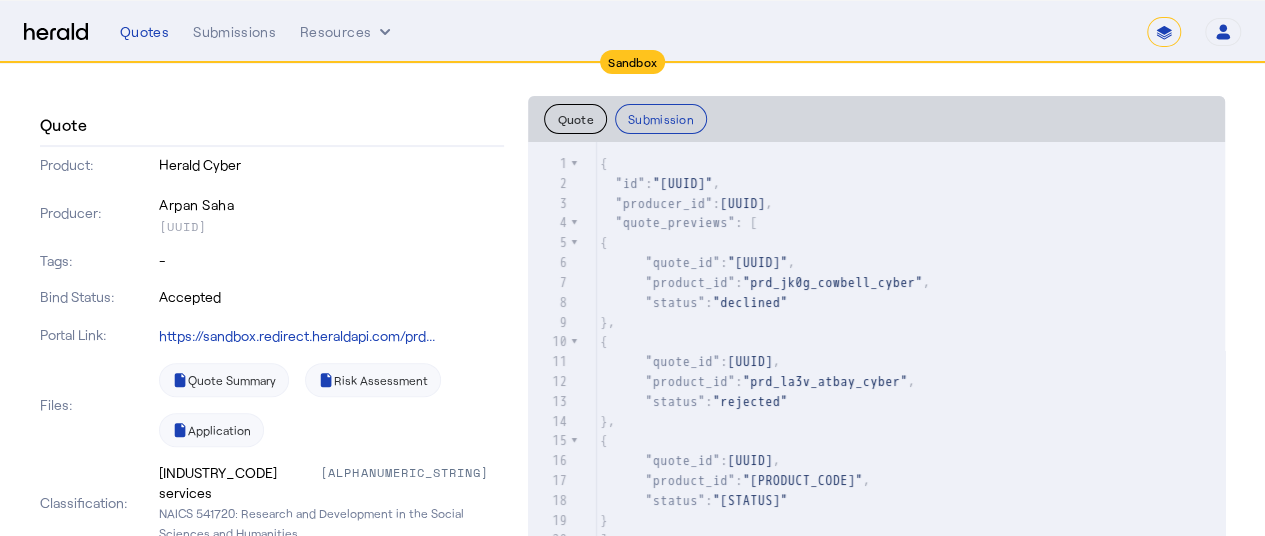 scroll, scrollTop: 26, scrollLeft: 0, axis: vertical 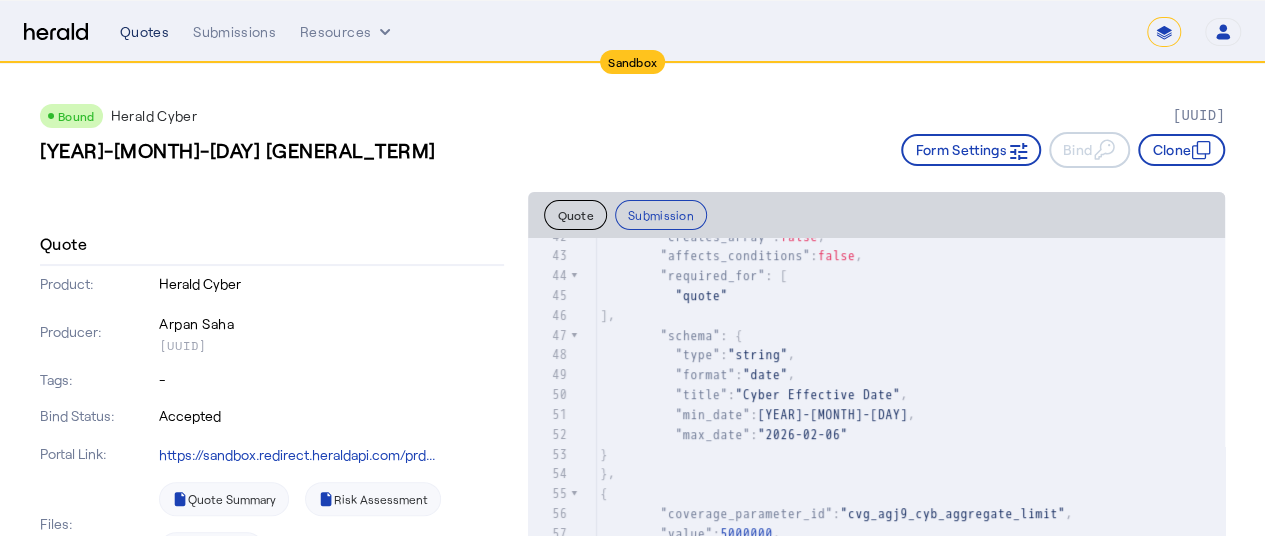 click on "Quotes" at bounding box center [144, 32] 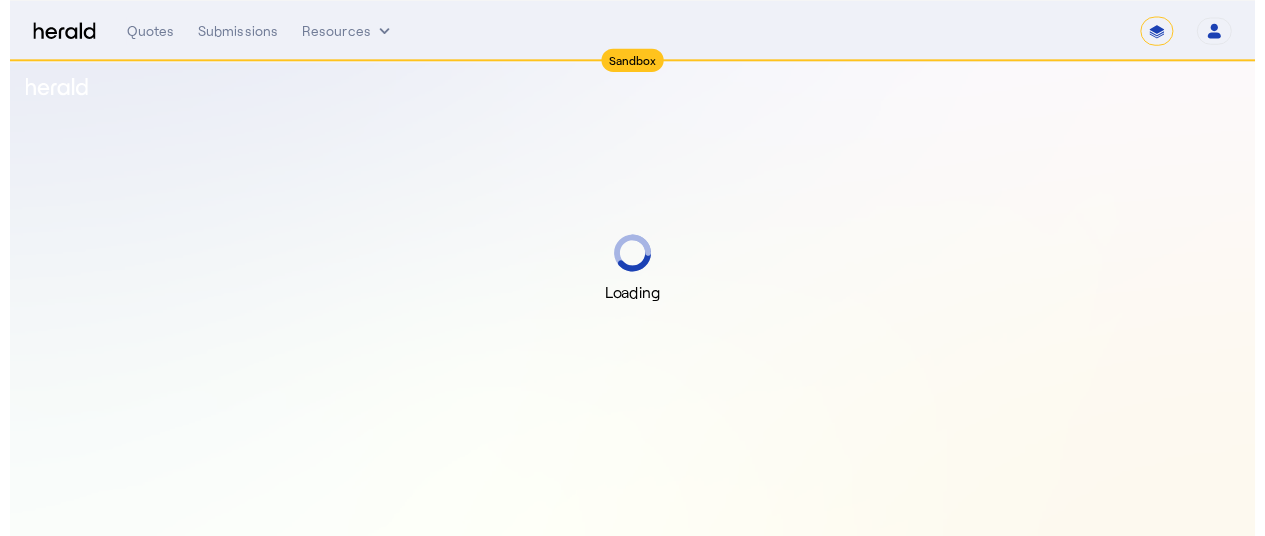 scroll, scrollTop: 0, scrollLeft: 0, axis: both 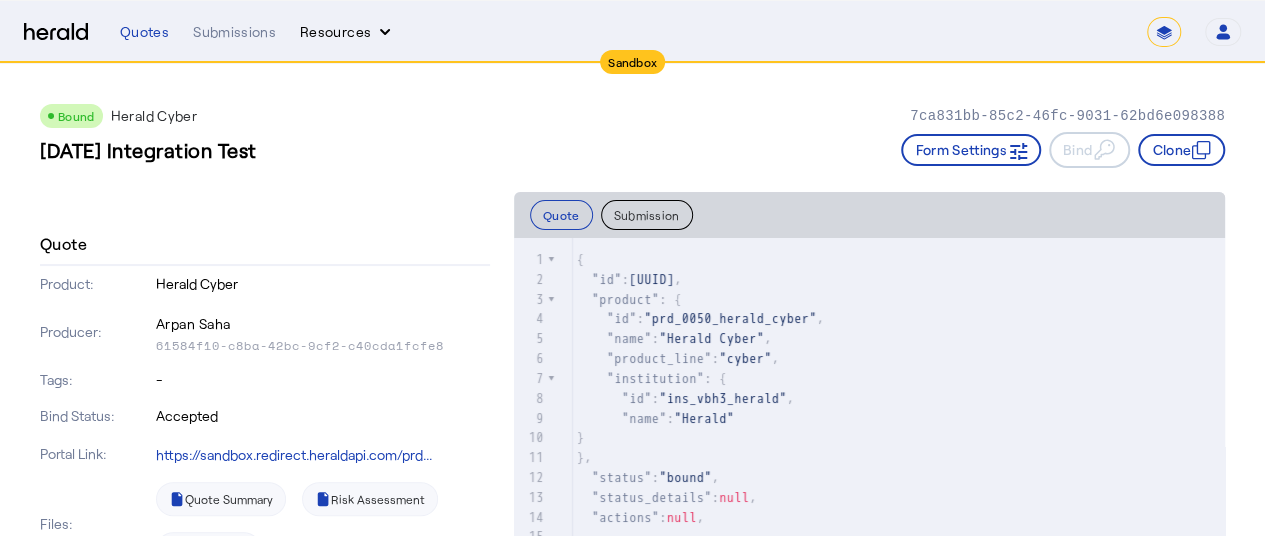 click 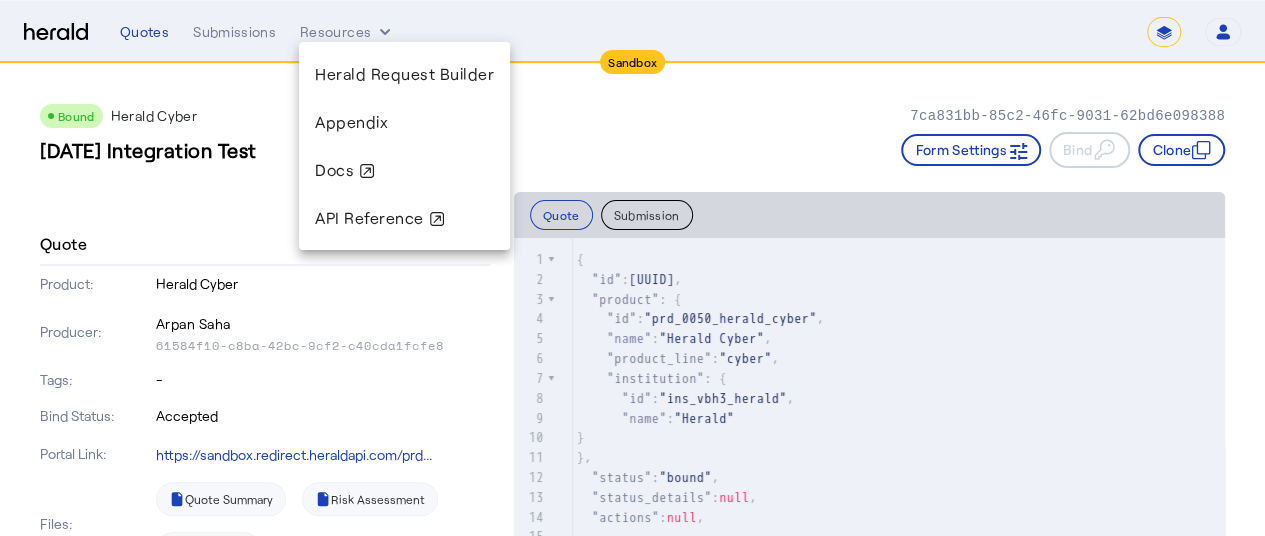 click at bounding box center [632, 268] 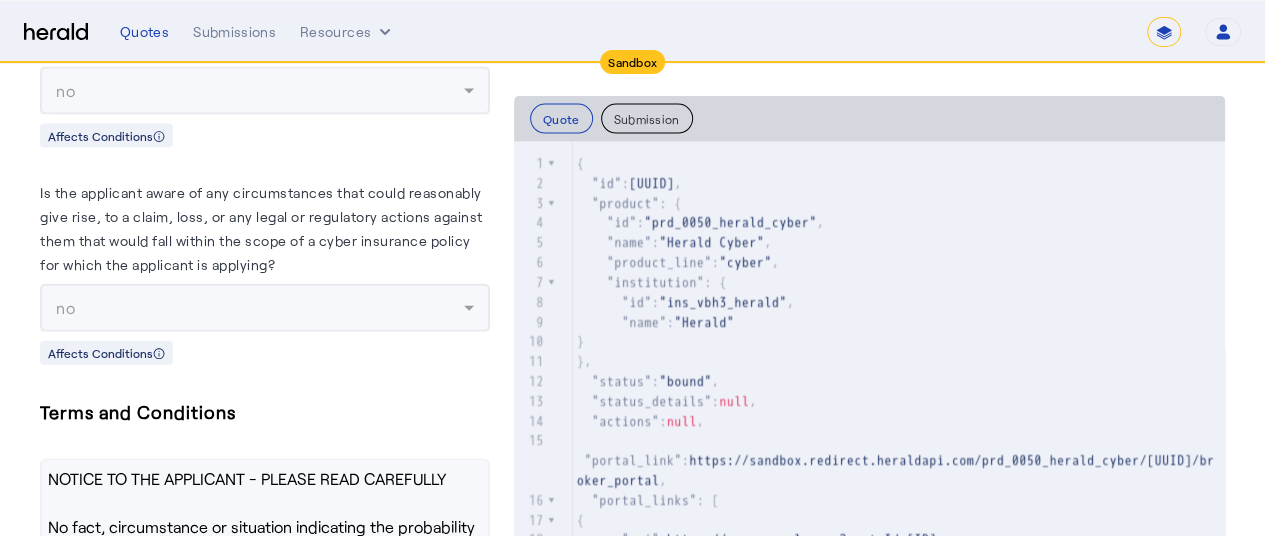 scroll, scrollTop: 6081, scrollLeft: 0, axis: vertical 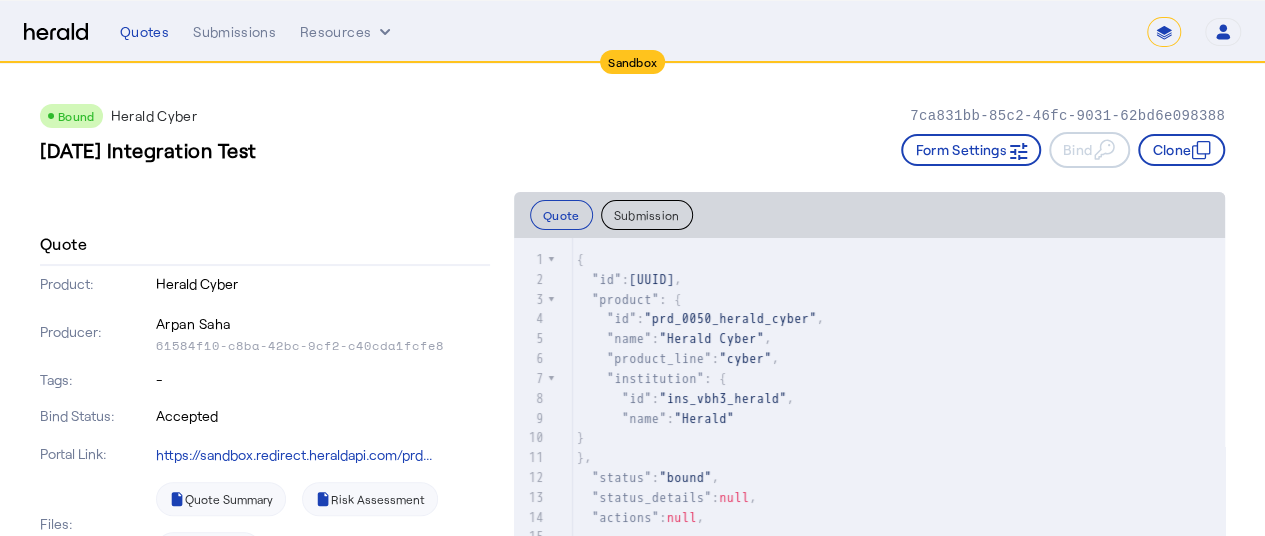 click on "Bound" 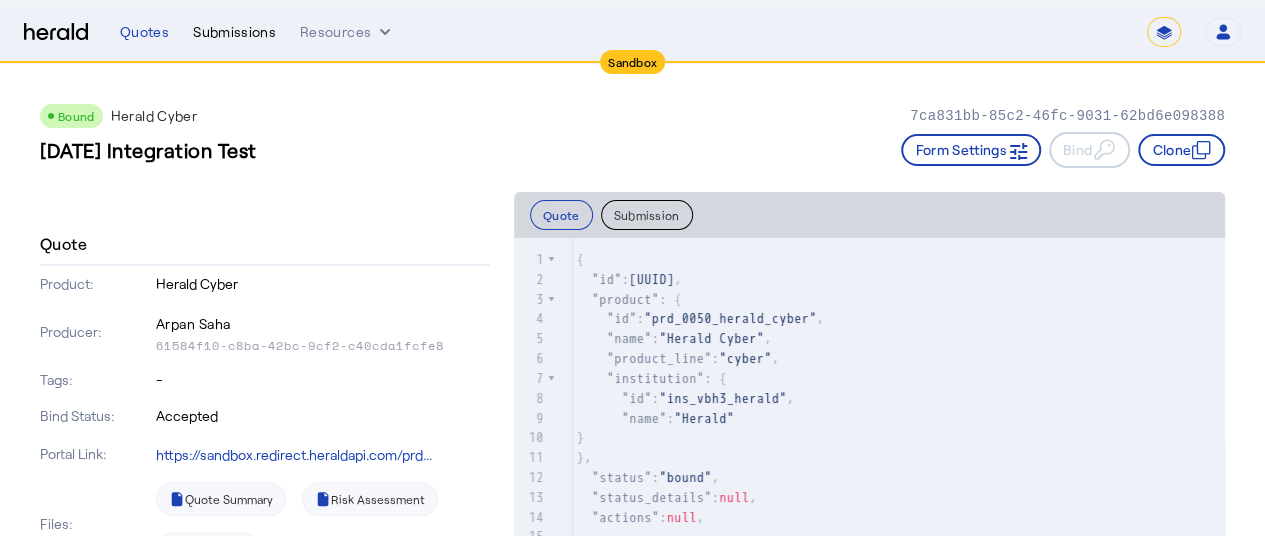 click on "Submissions" at bounding box center [234, 32] 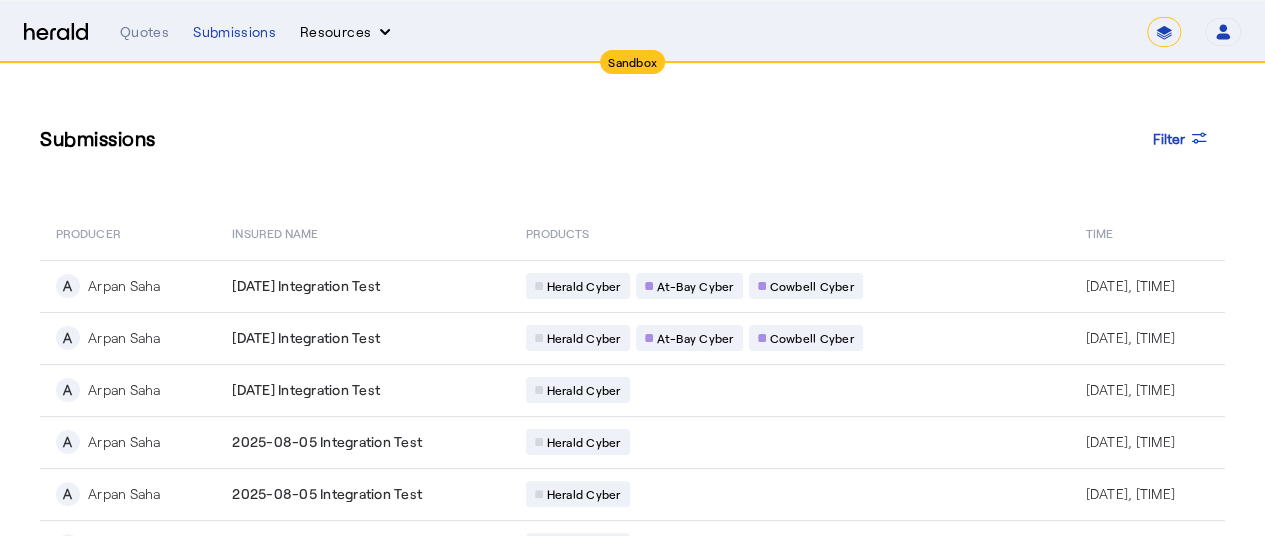 click on "Resources" at bounding box center [347, 32] 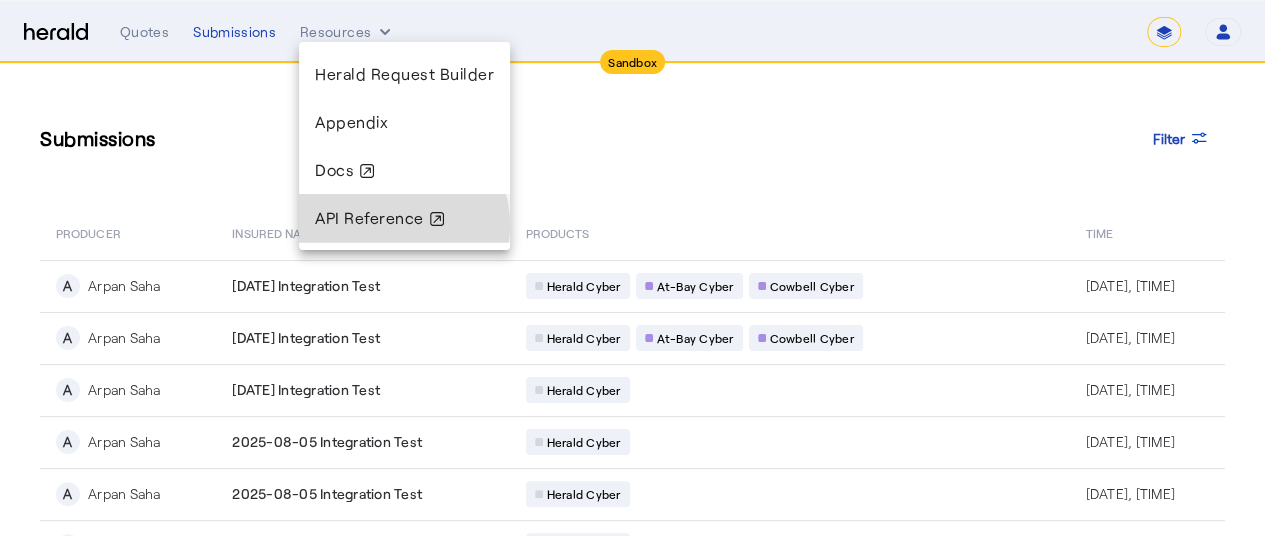 click on "API Reference" at bounding box center (404, 218) 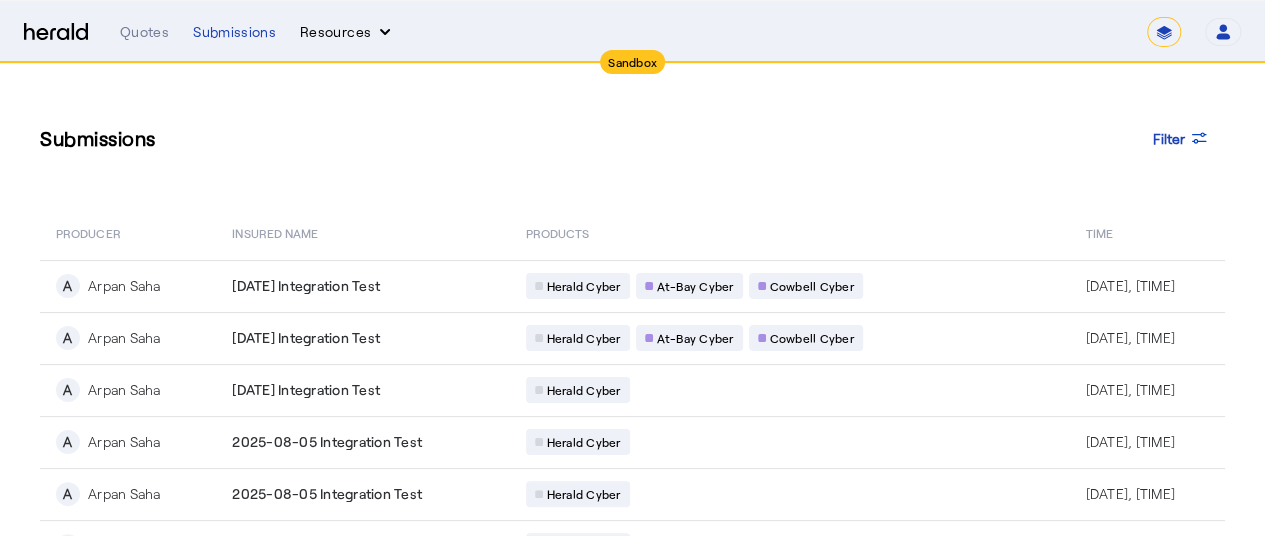 click on "Resources" at bounding box center (347, 32) 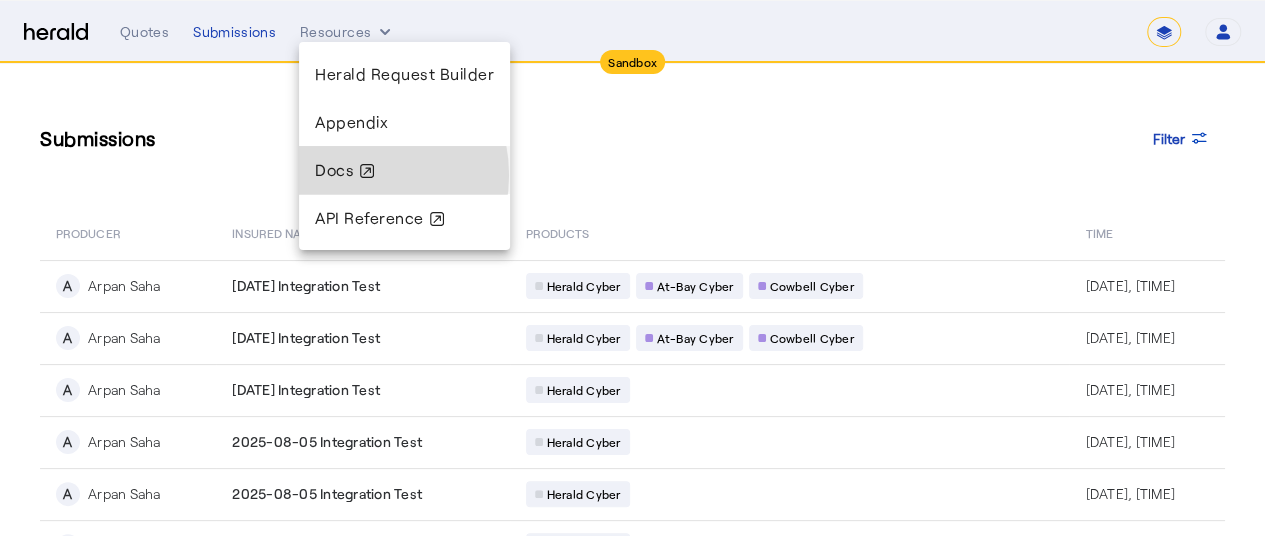 click on "Docs" at bounding box center [404, 170] 